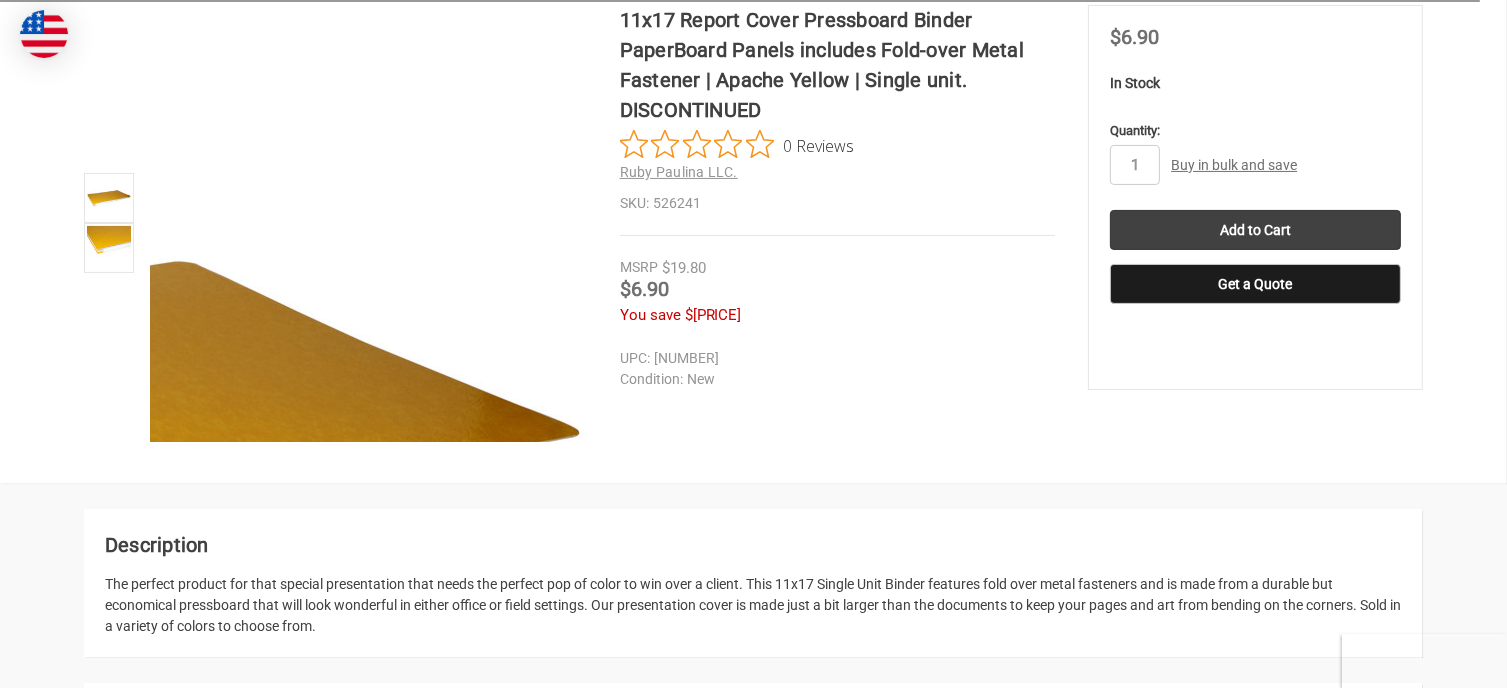 scroll, scrollTop: 0, scrollLeft: 0, axis: both 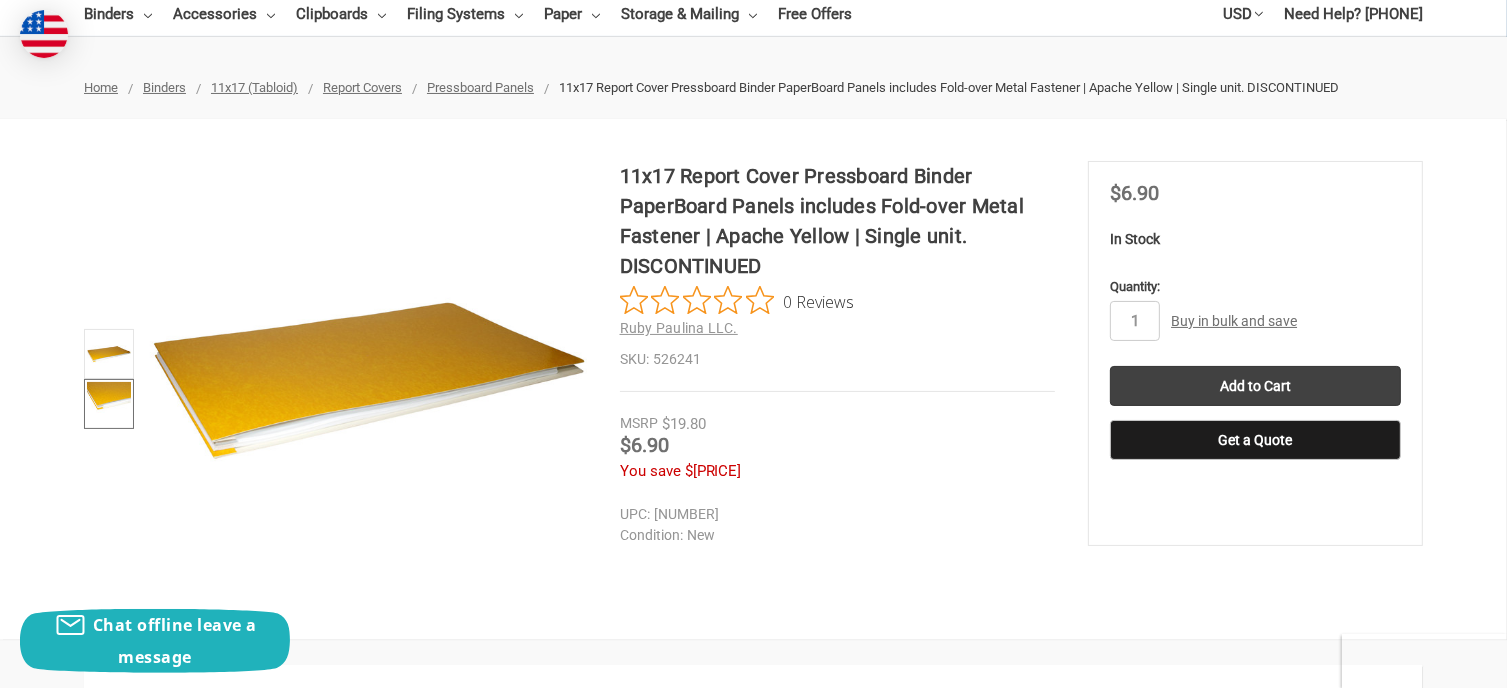 click at bounding box center [109, 404] 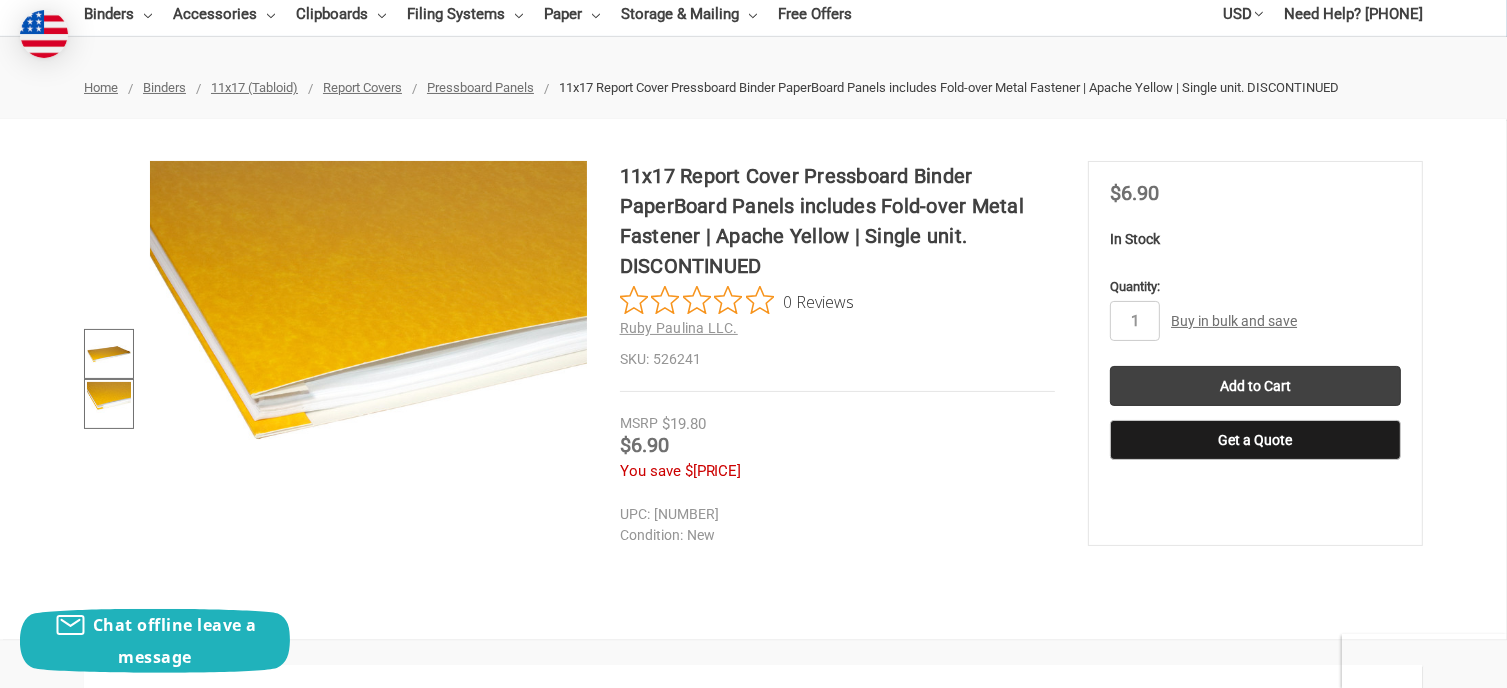 click at bounding box center [109, 354] 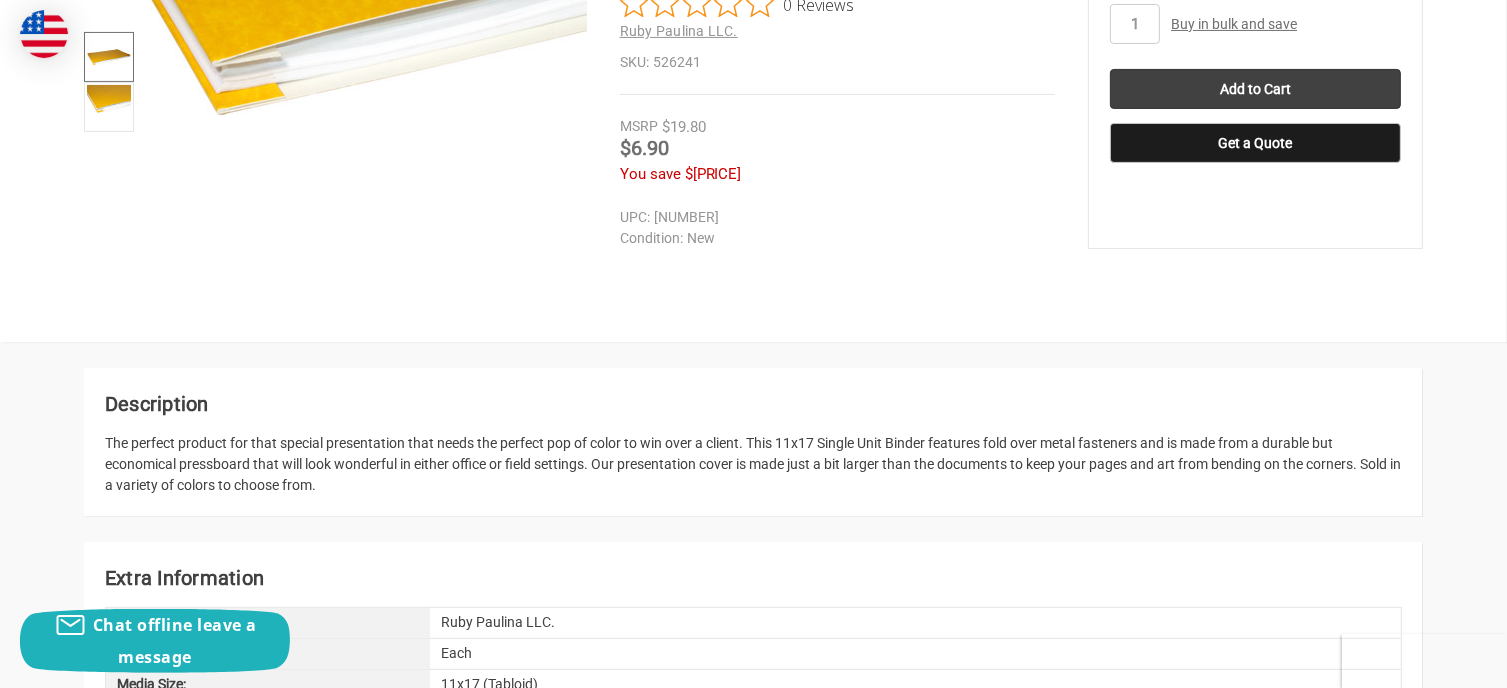scroll, scrollTop: 700, scrollLeft: 0, axis: vertical 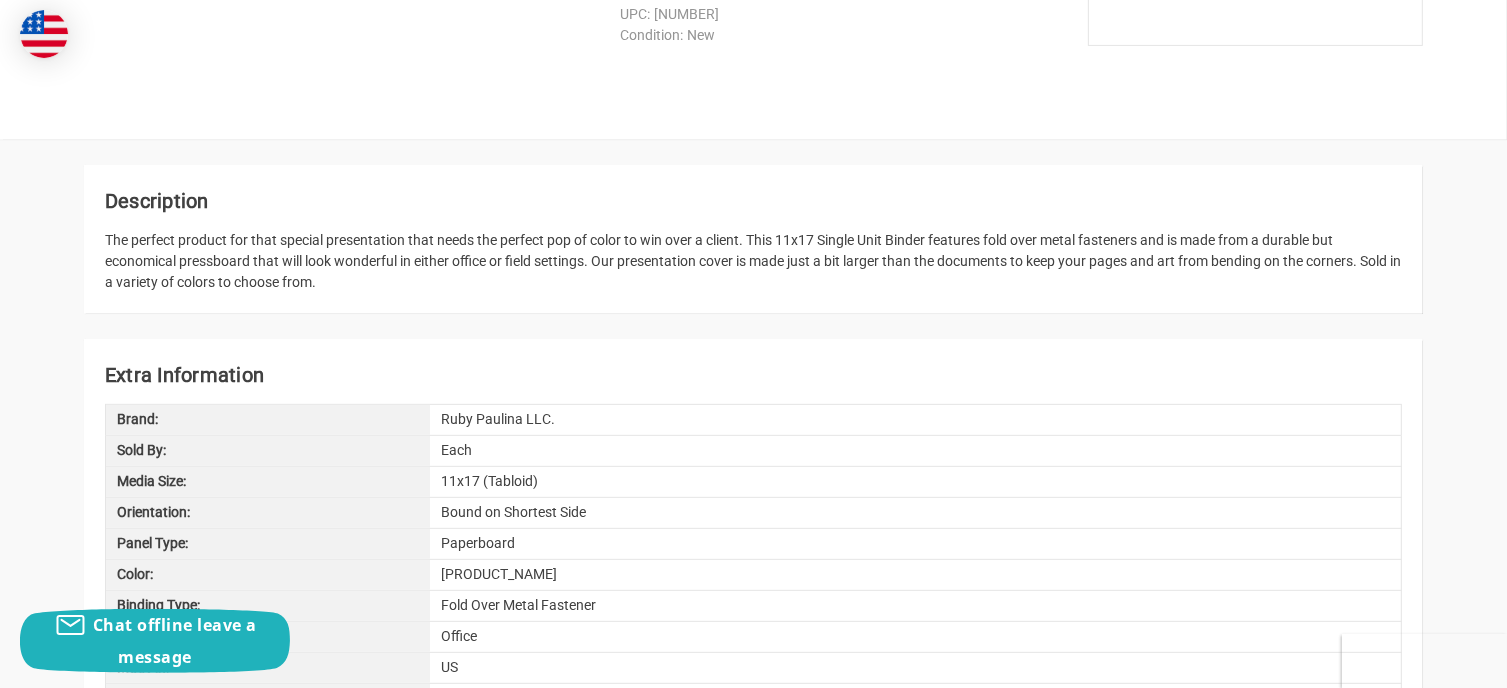 drag, startPoint x: 170, startPoint y: 261, endPoint x: 422, endPoint y: 299, distance: 254.84897 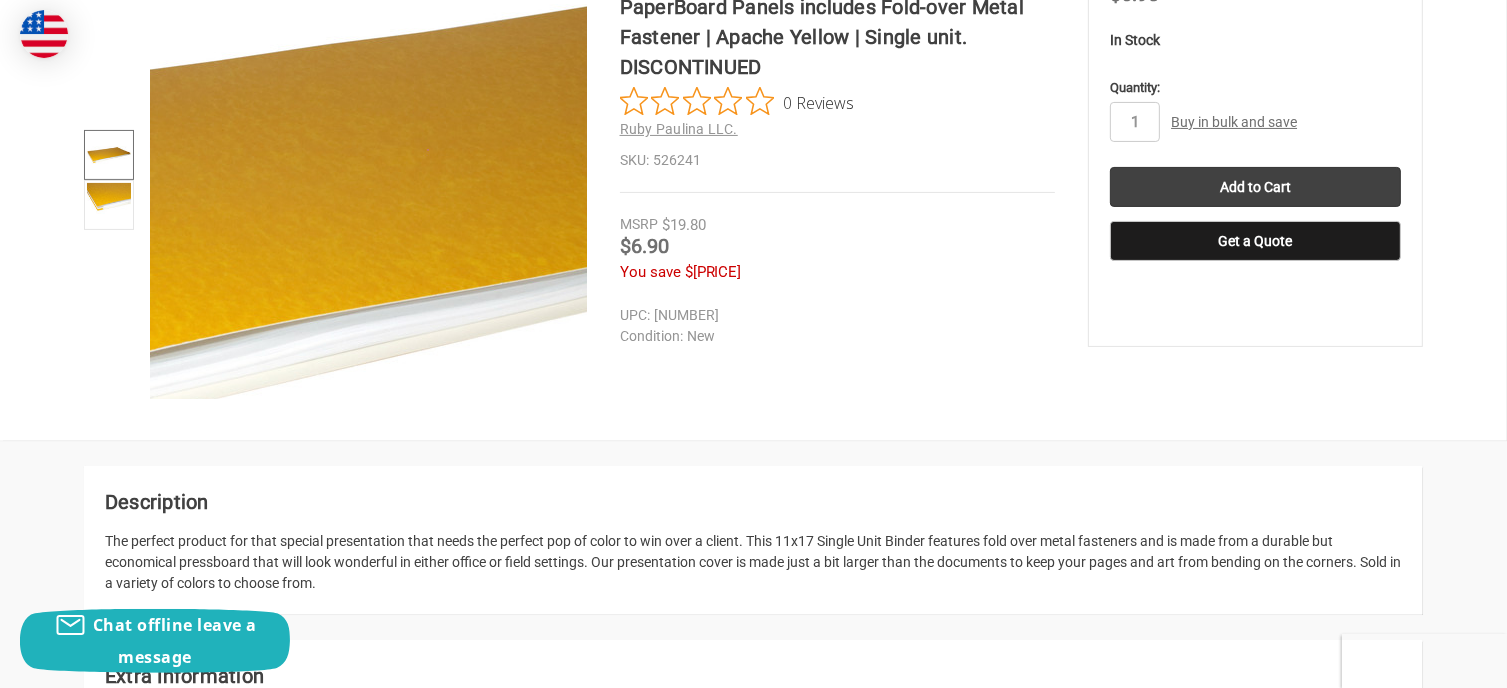 scroll, scrollTop: 400, scrollLeft: 0, axis: vertical 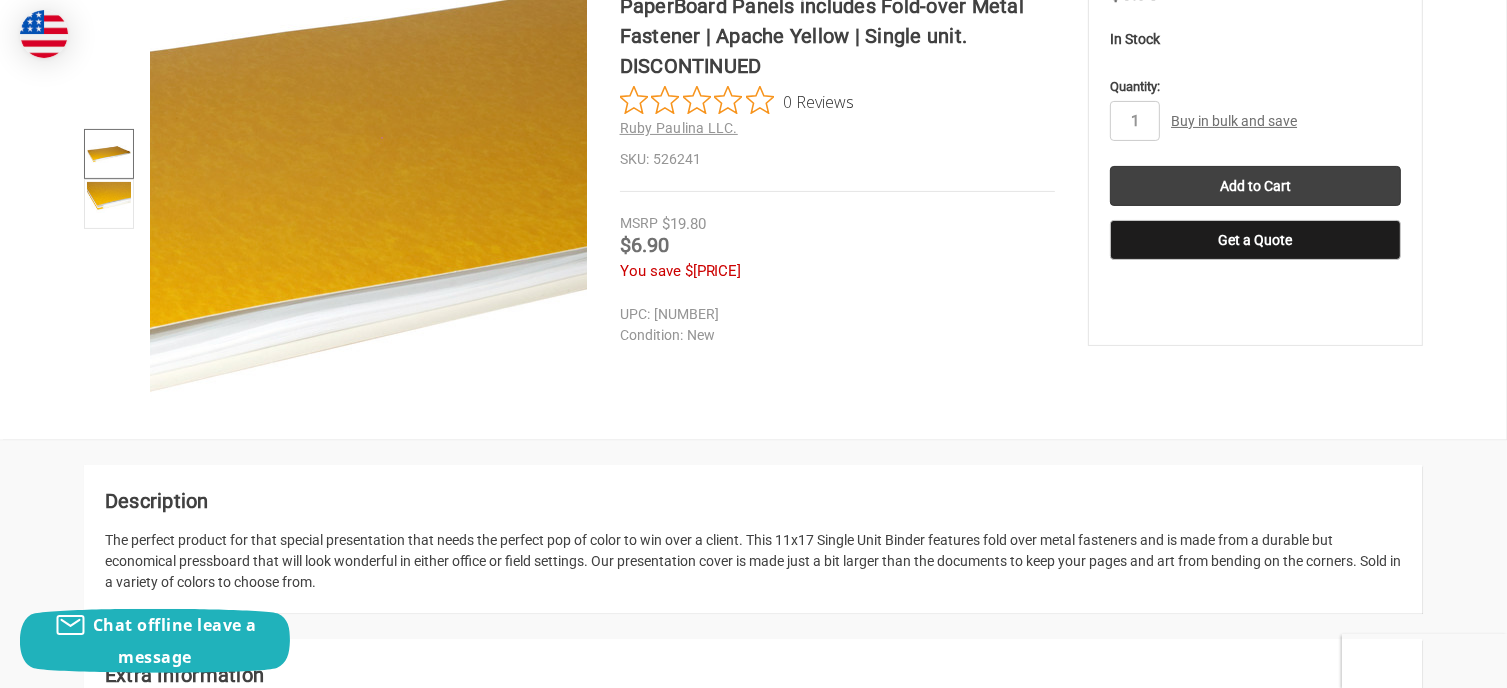 click at bounding box center [384, 208] 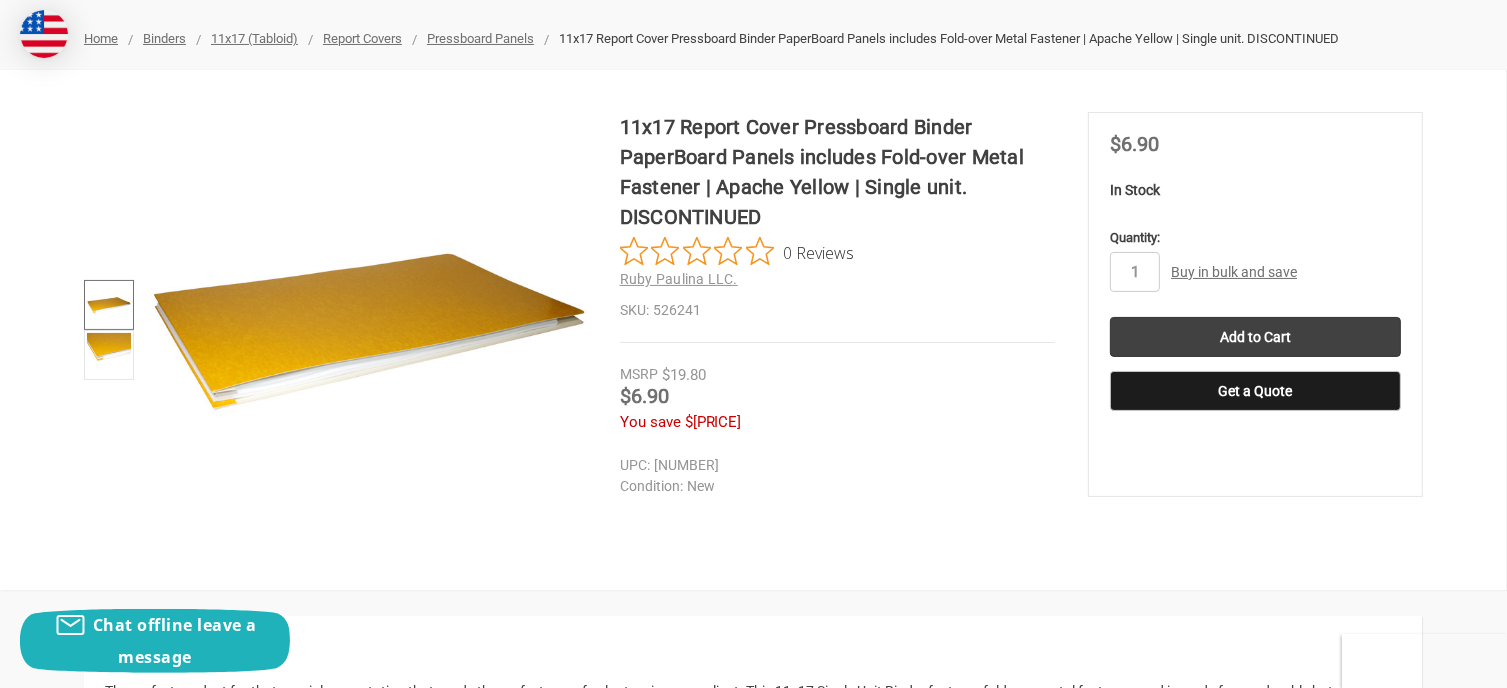scroll, scrollTop: 200, scrollLeft: 0, axis: vertical 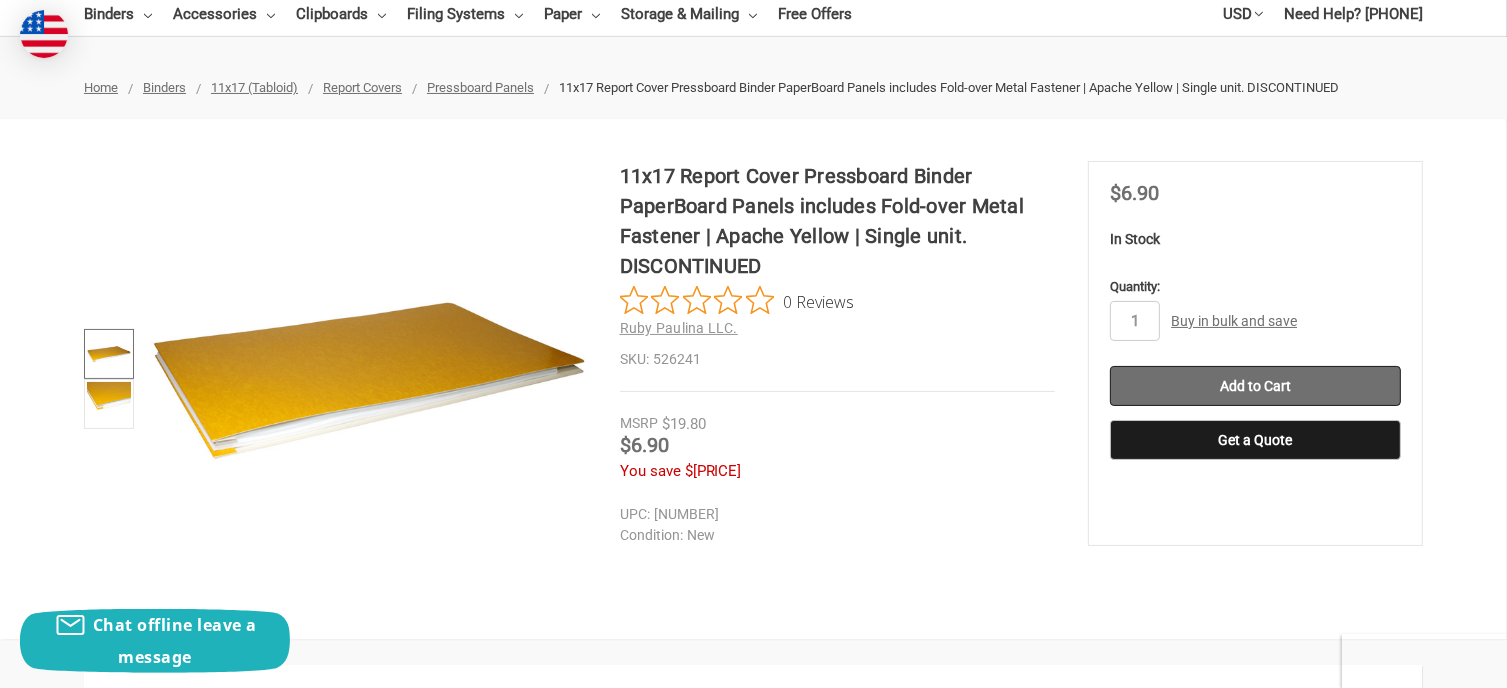 click on "Add to Cart" at bounding box center (1255, 386) 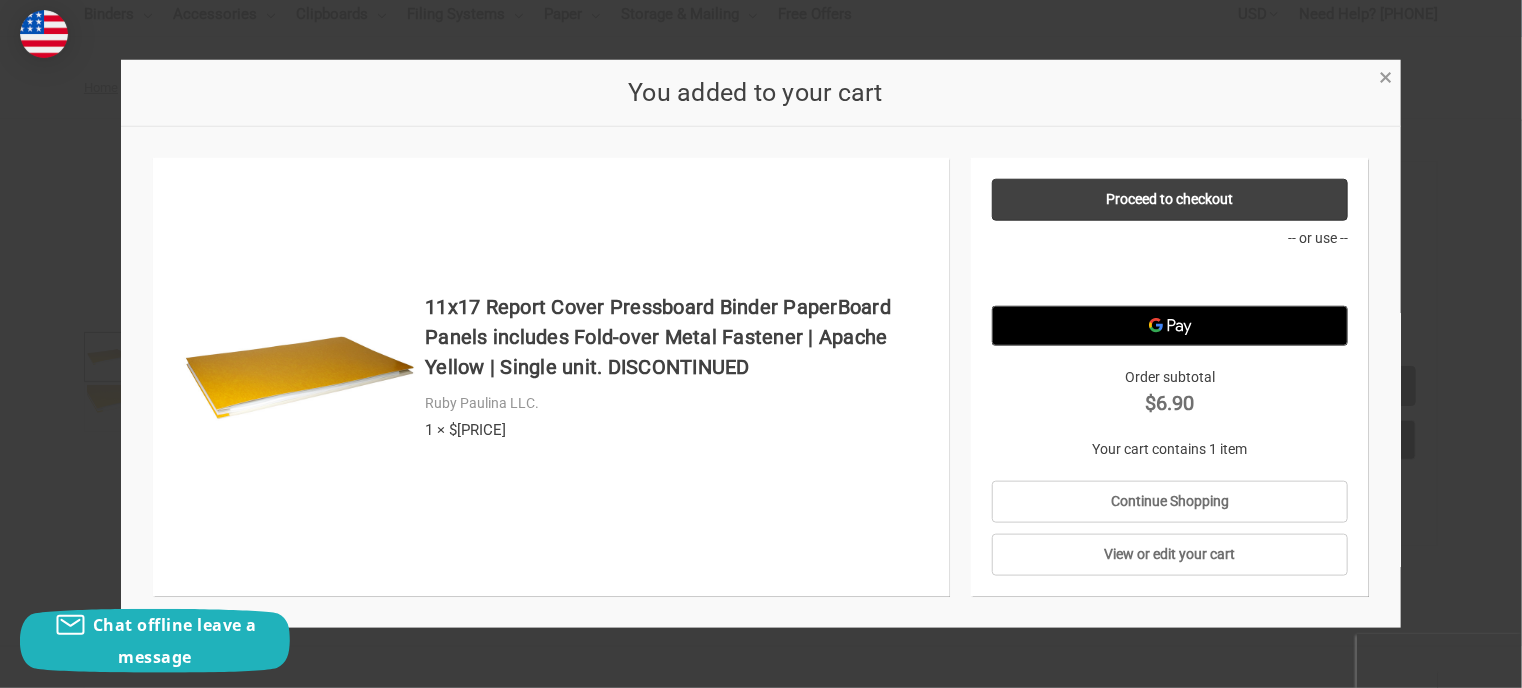 click on "×" at bounding box center (1385, 77) 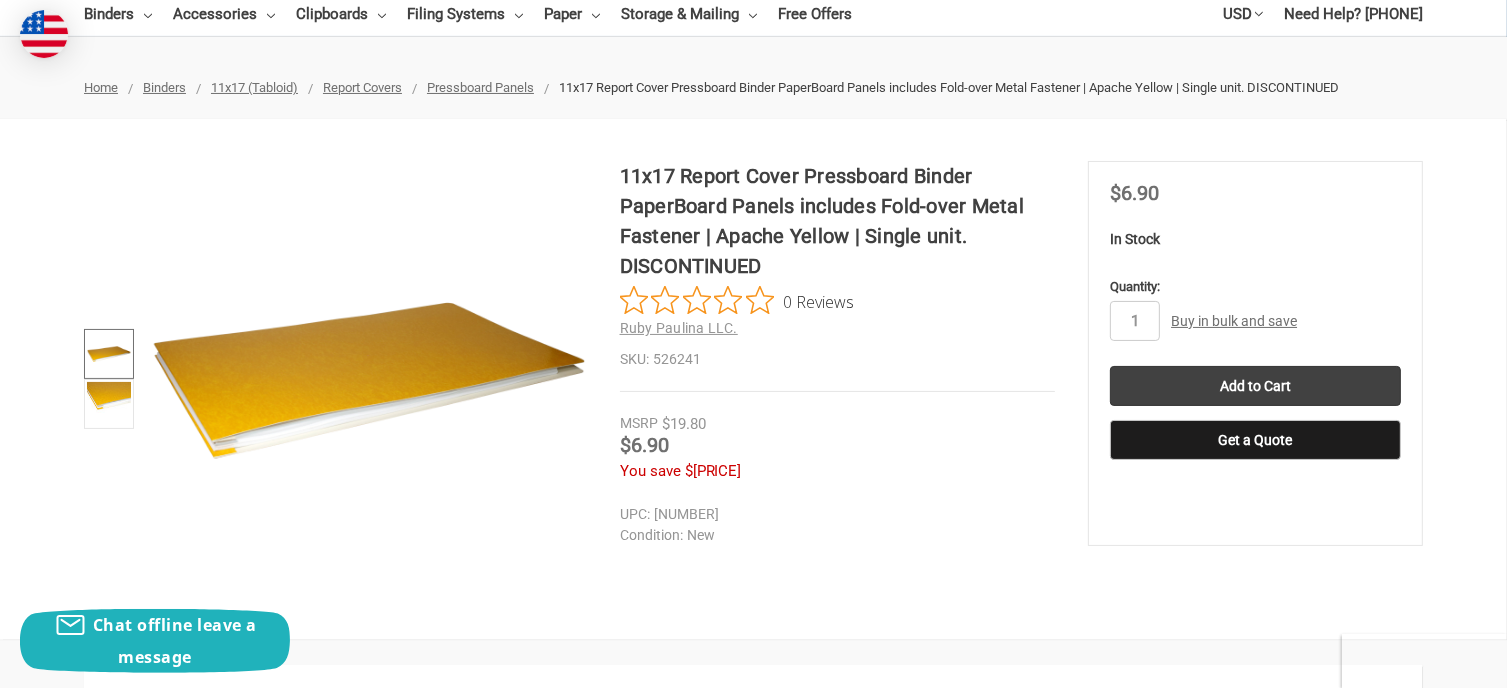 scroll, scrollTop: 0, scrollLeft: 0, axis: both 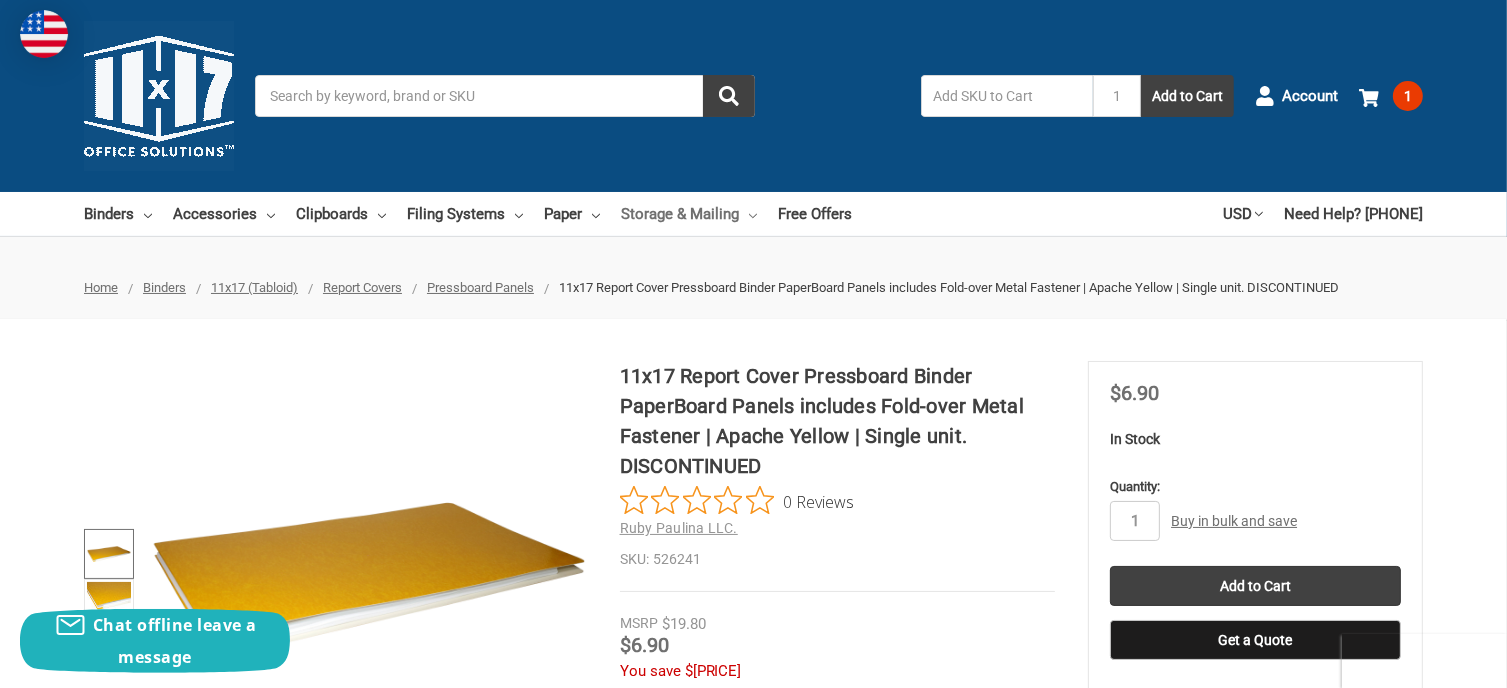 click on "Storage & Mailing" at bounding box center [689, 214] 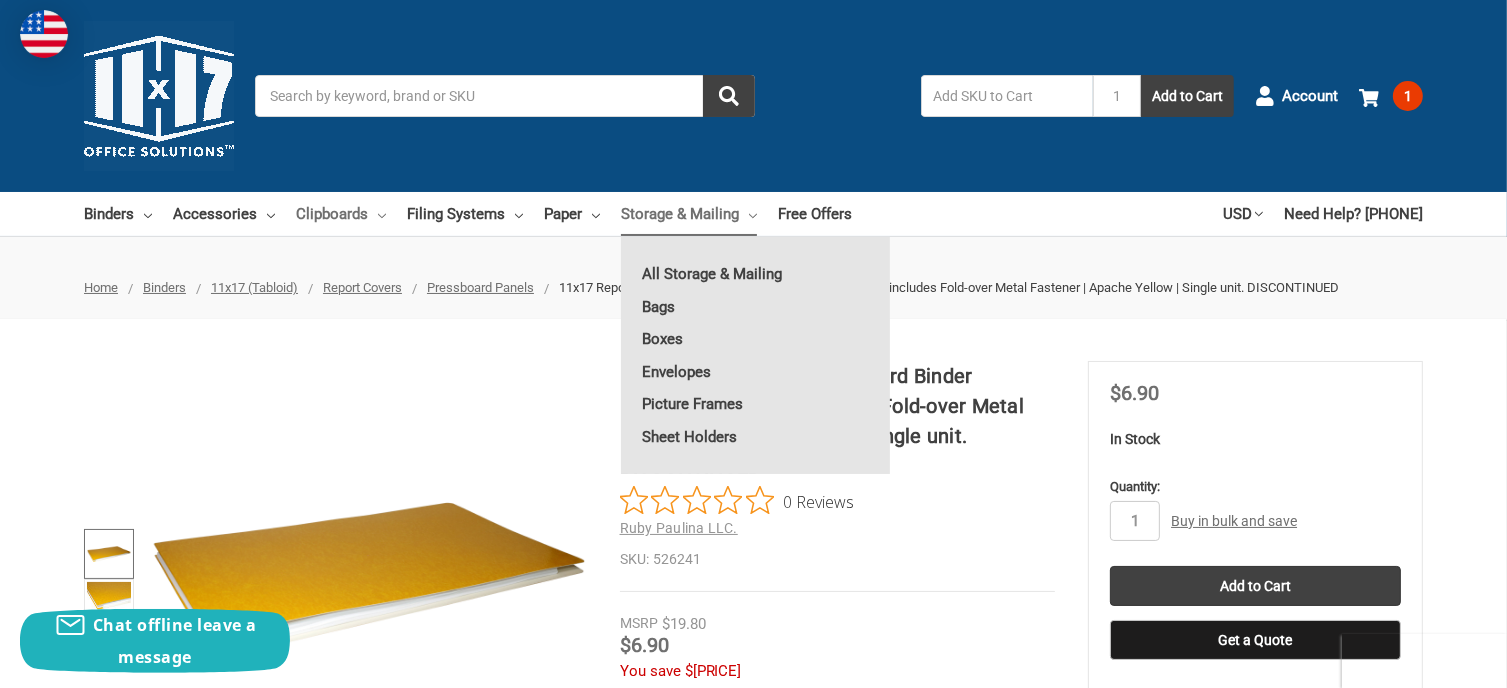 click on "Clipboards" at bounding box center (341, 214) 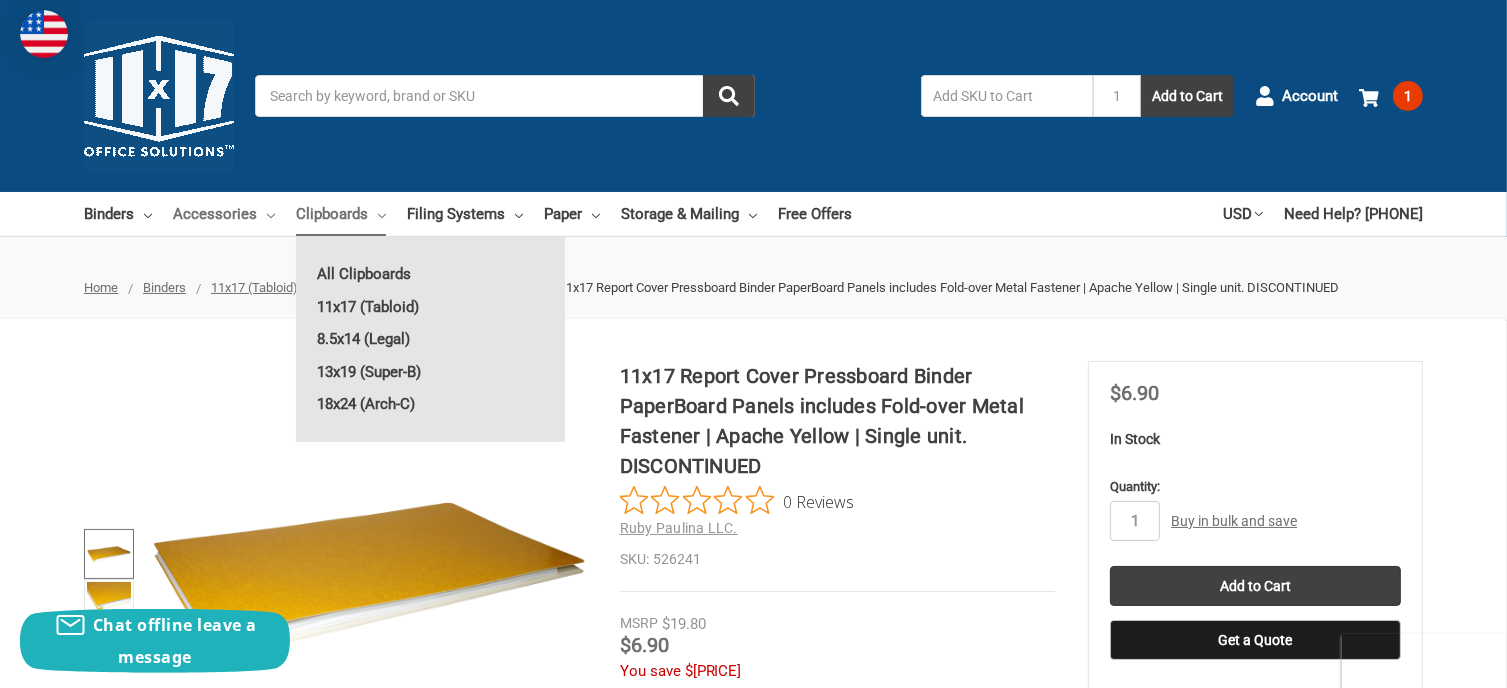 click on "Accessories" at bounding box center (224, 214) 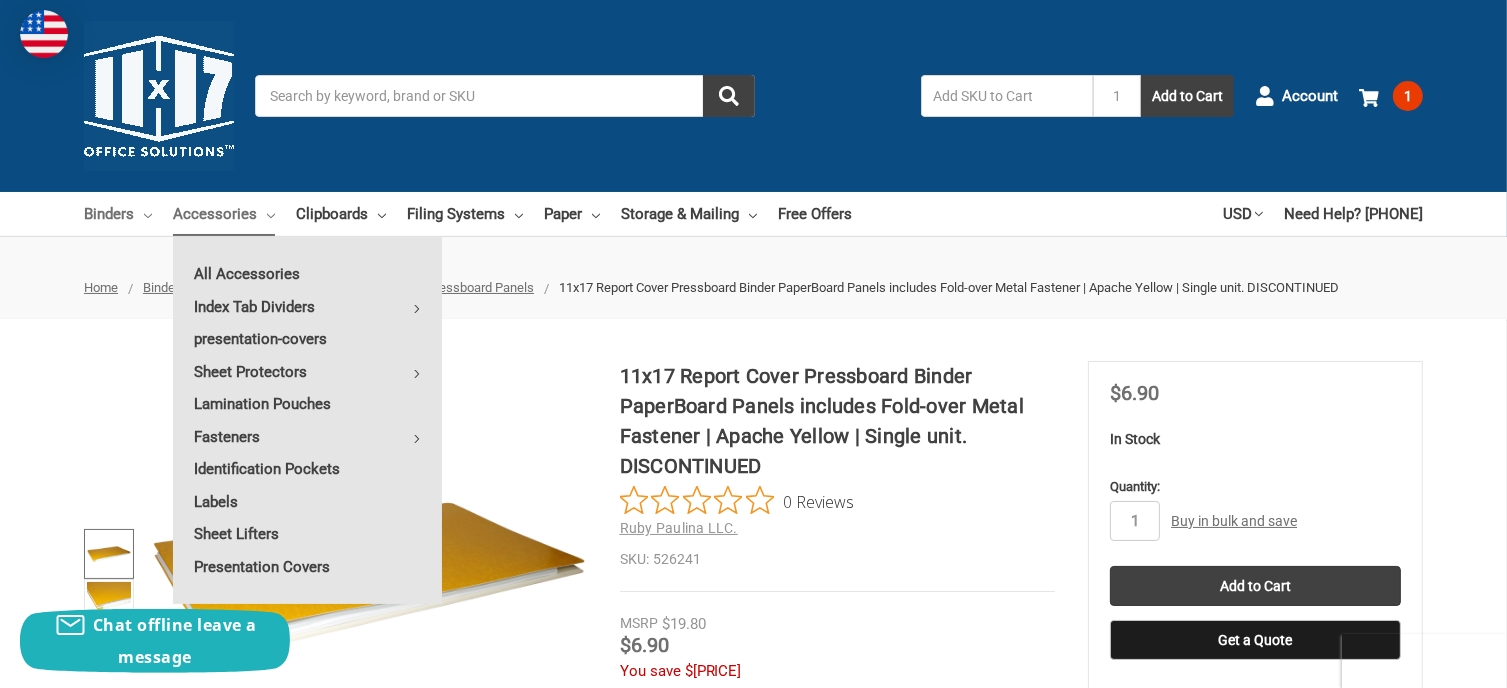 click on "Binders" at bounding box center [118, 214] 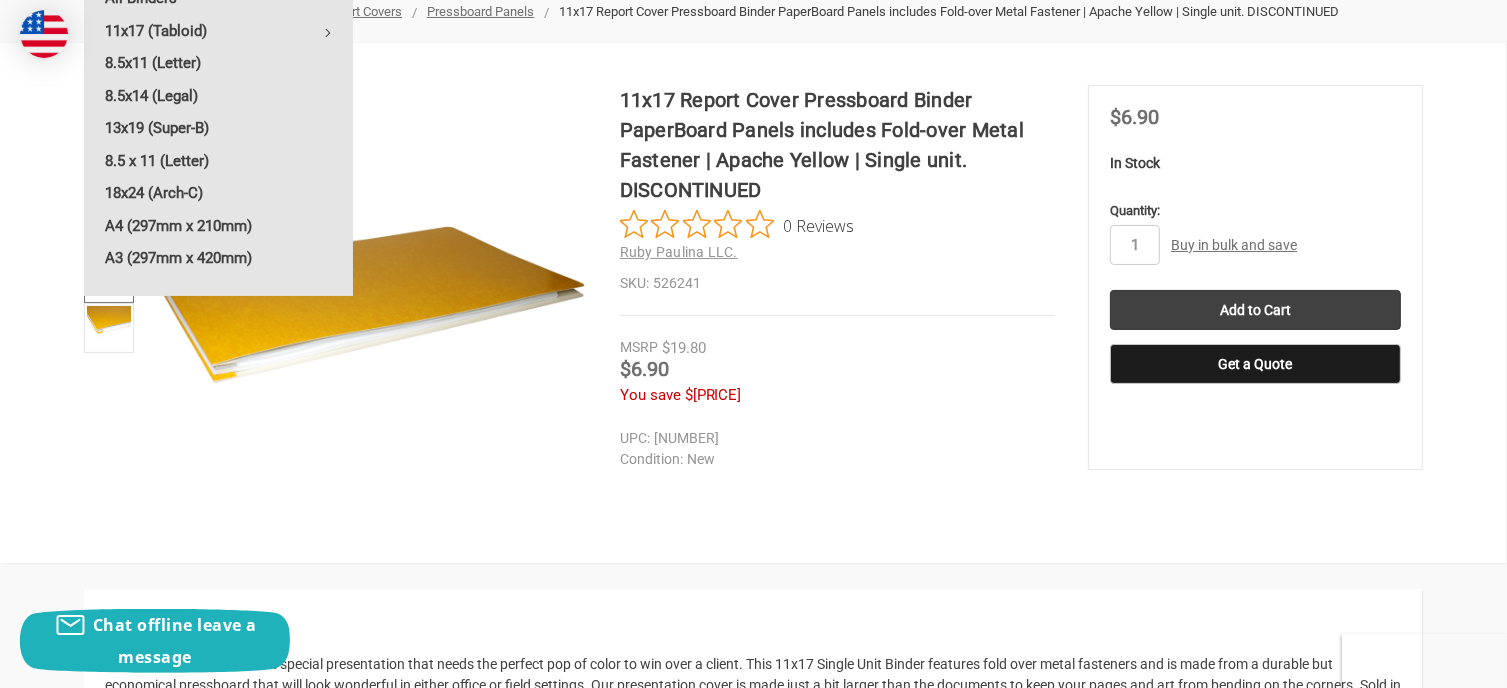 scroll, scrollTop: 200, scrollLeft: 0, axis: vertical 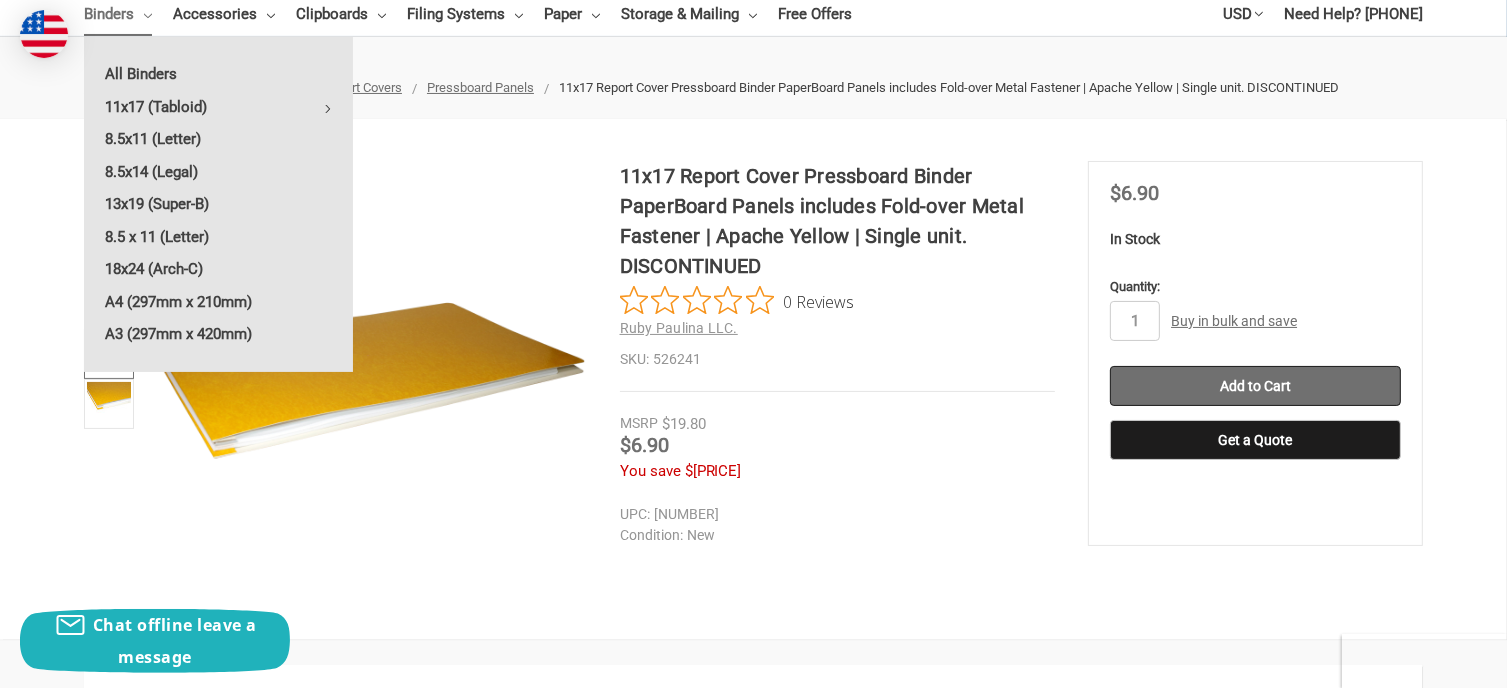 click on "Add to Cart" at bounding box center [1255, 386] 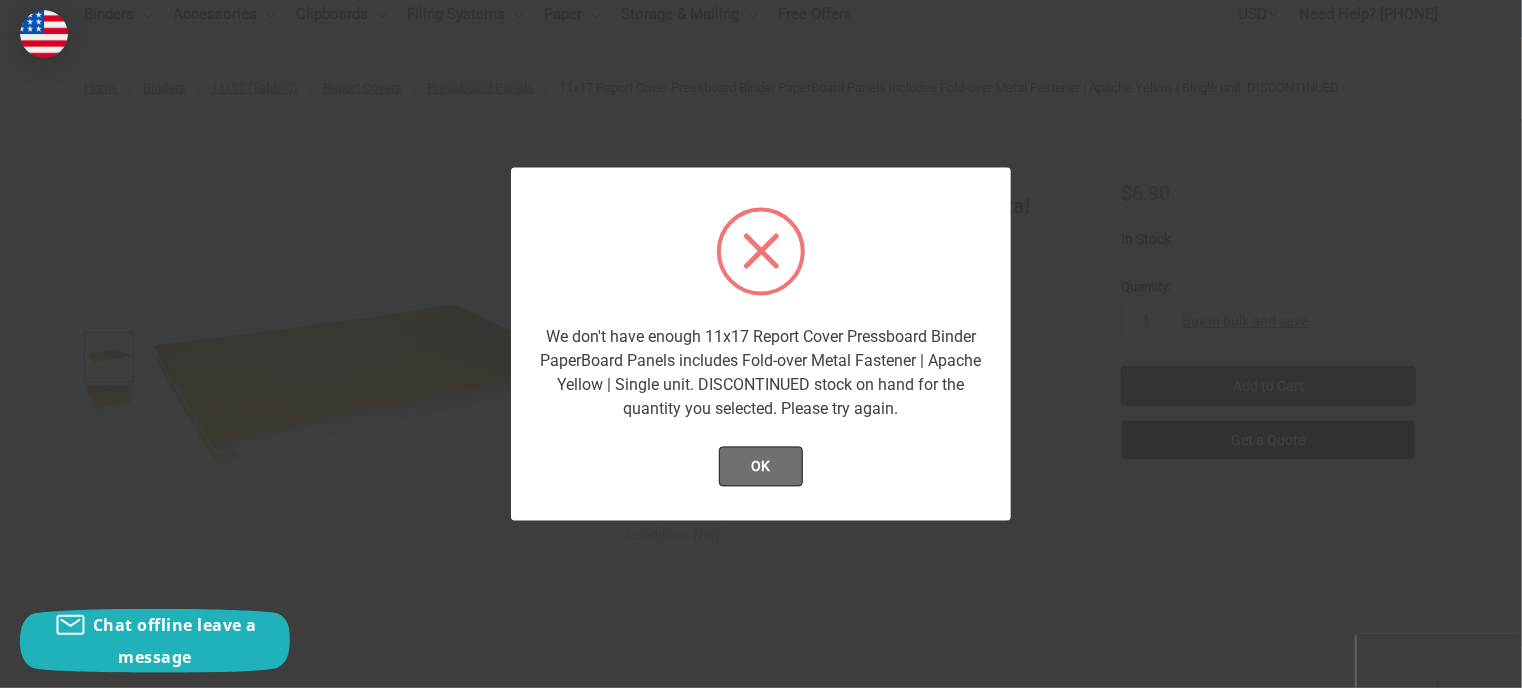 click on "OK" at bounding box center [761, 467] 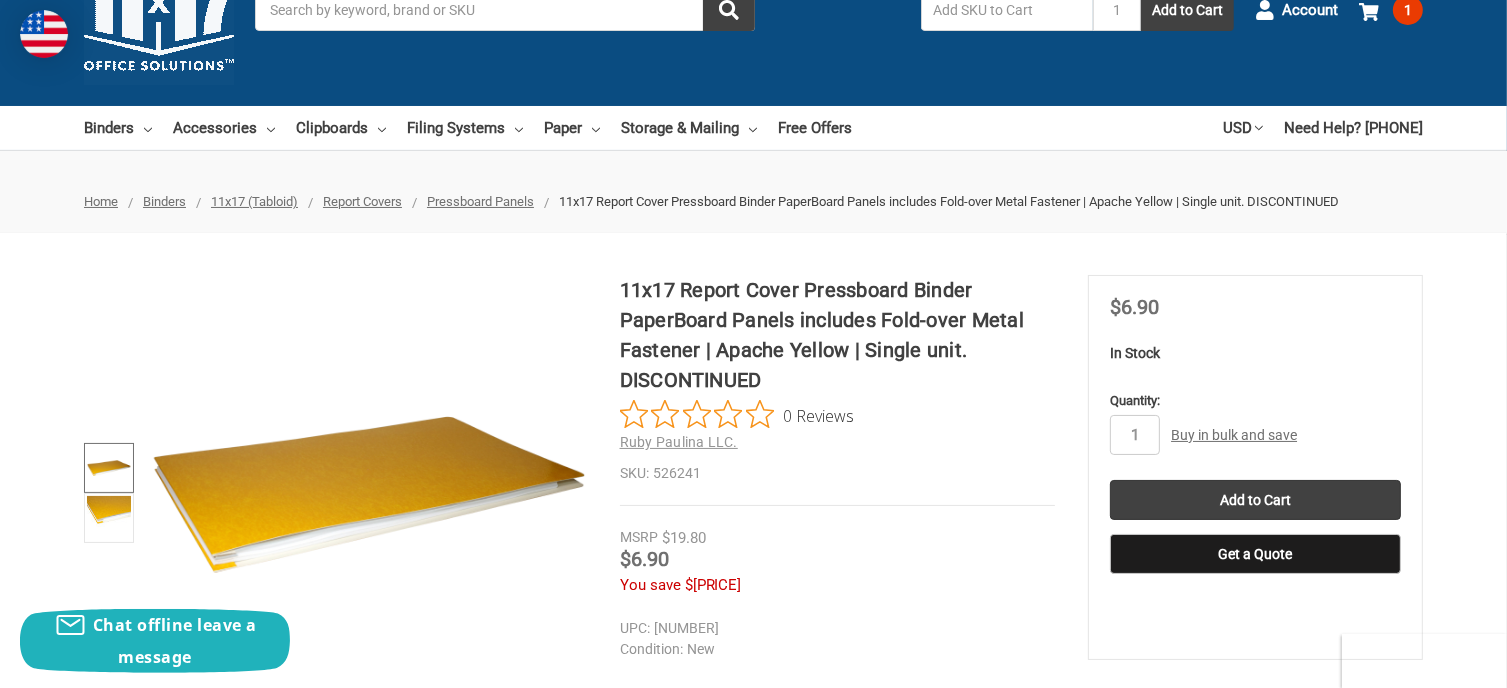 scroll, scrollTop: 0, scrollLeft: 0, axis: both 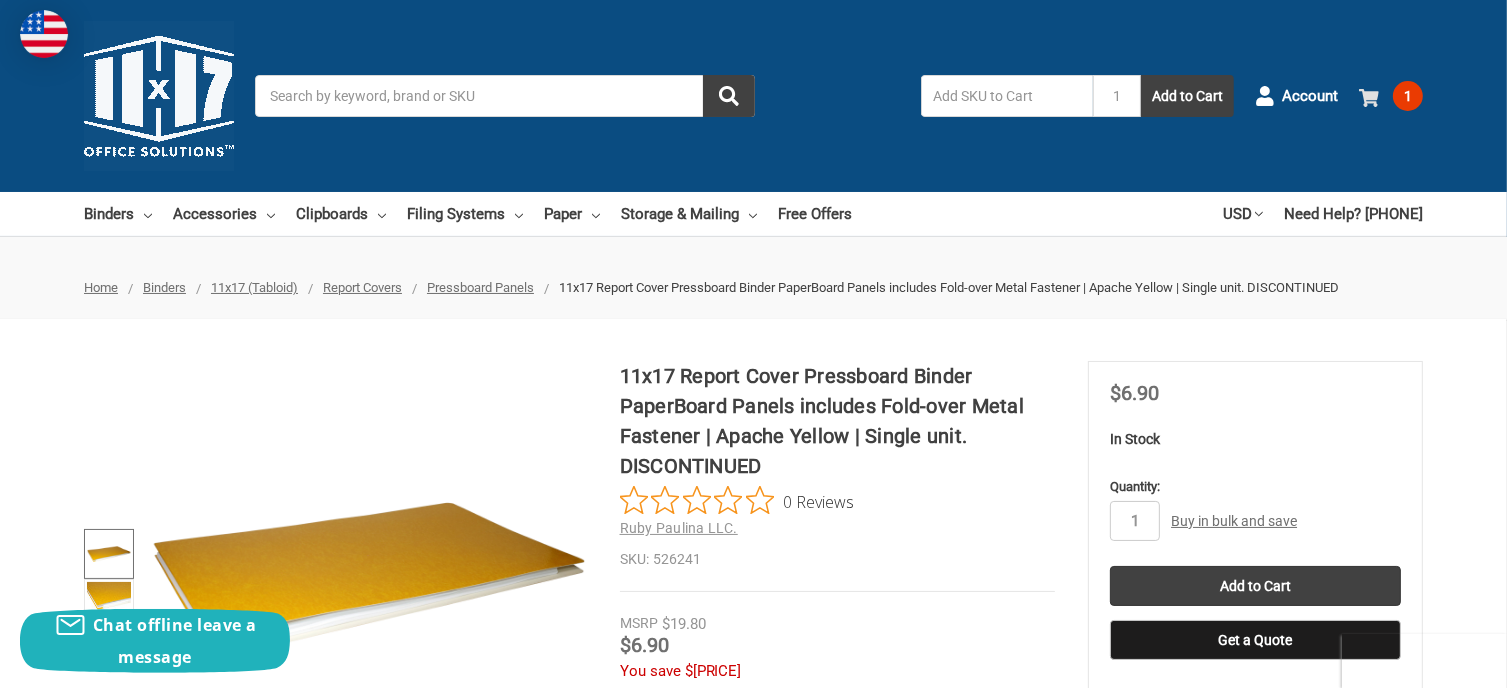 click on "1" at bounding box center (1391, 96) 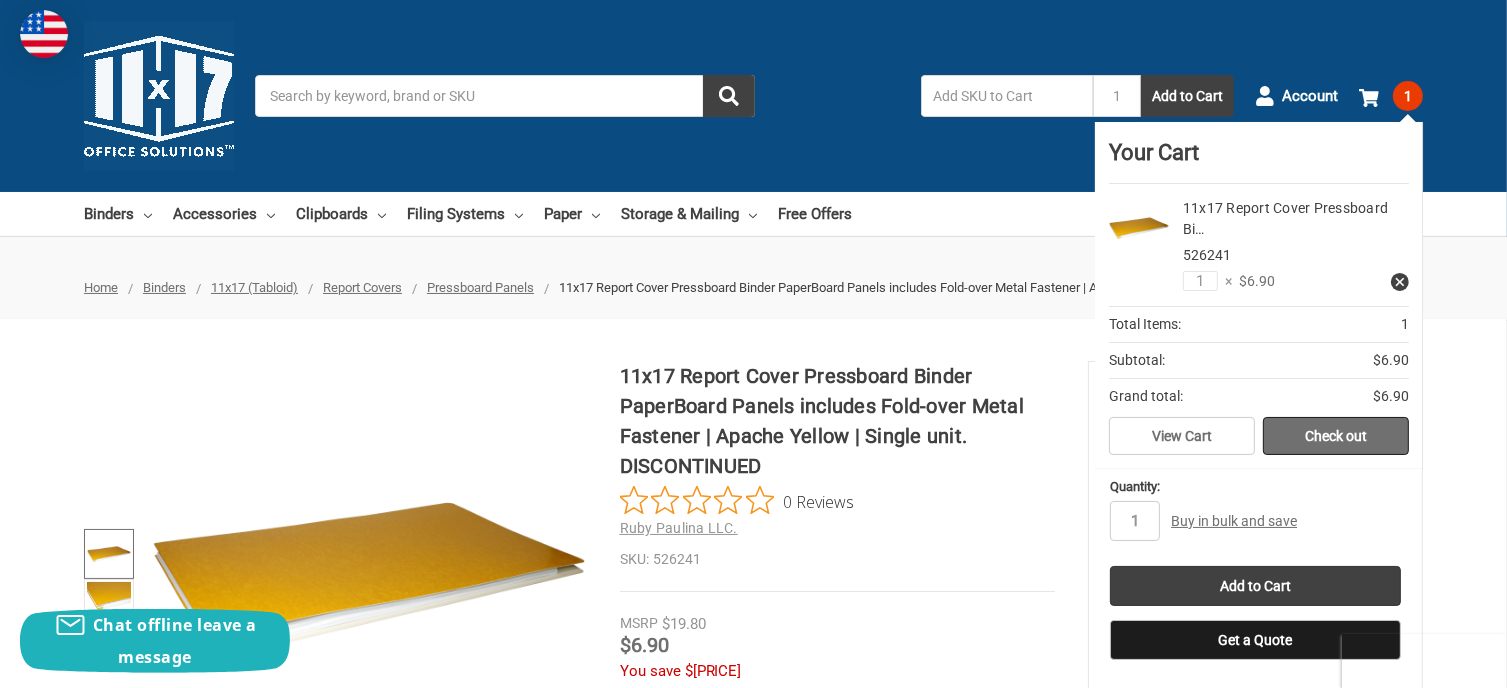 click on "Check out" at bounding box center (1336, 436) 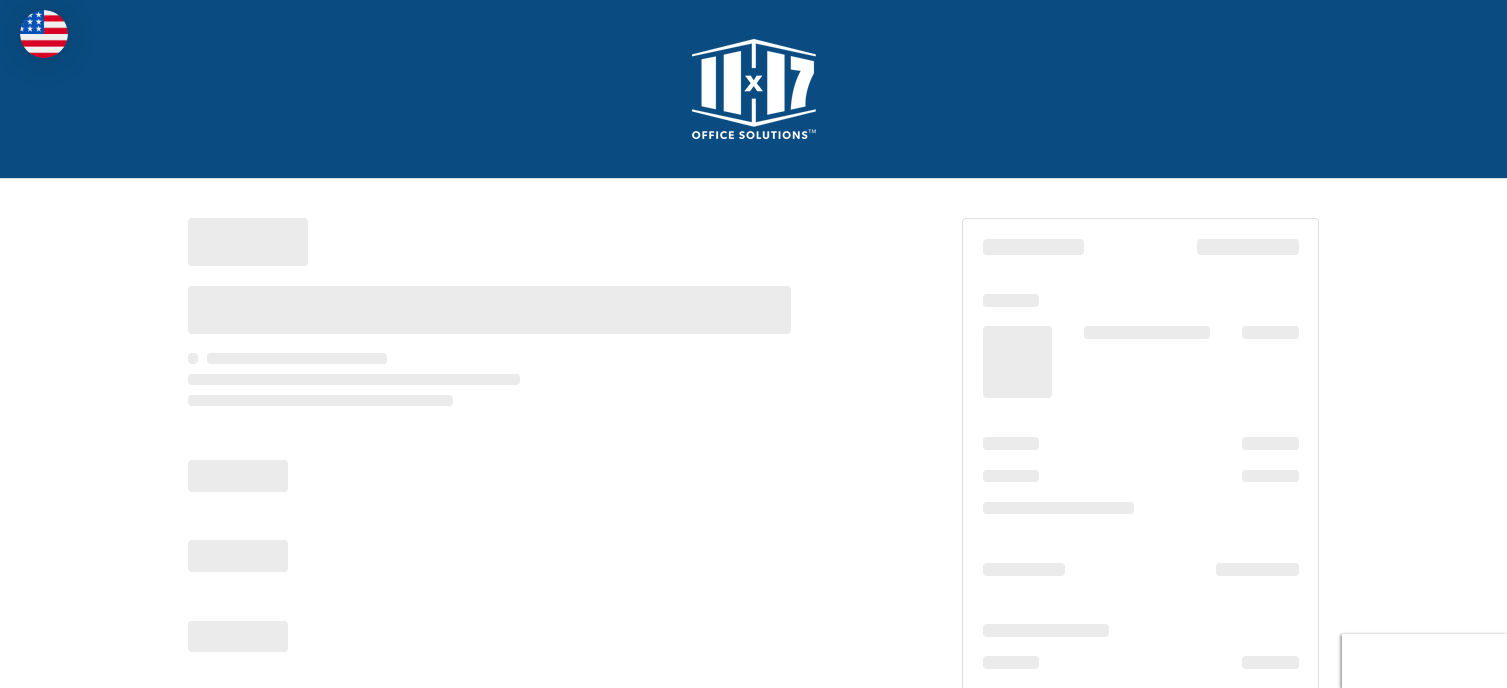 scroll, scrollTop: 0, scrollLeft: 0, axis: both 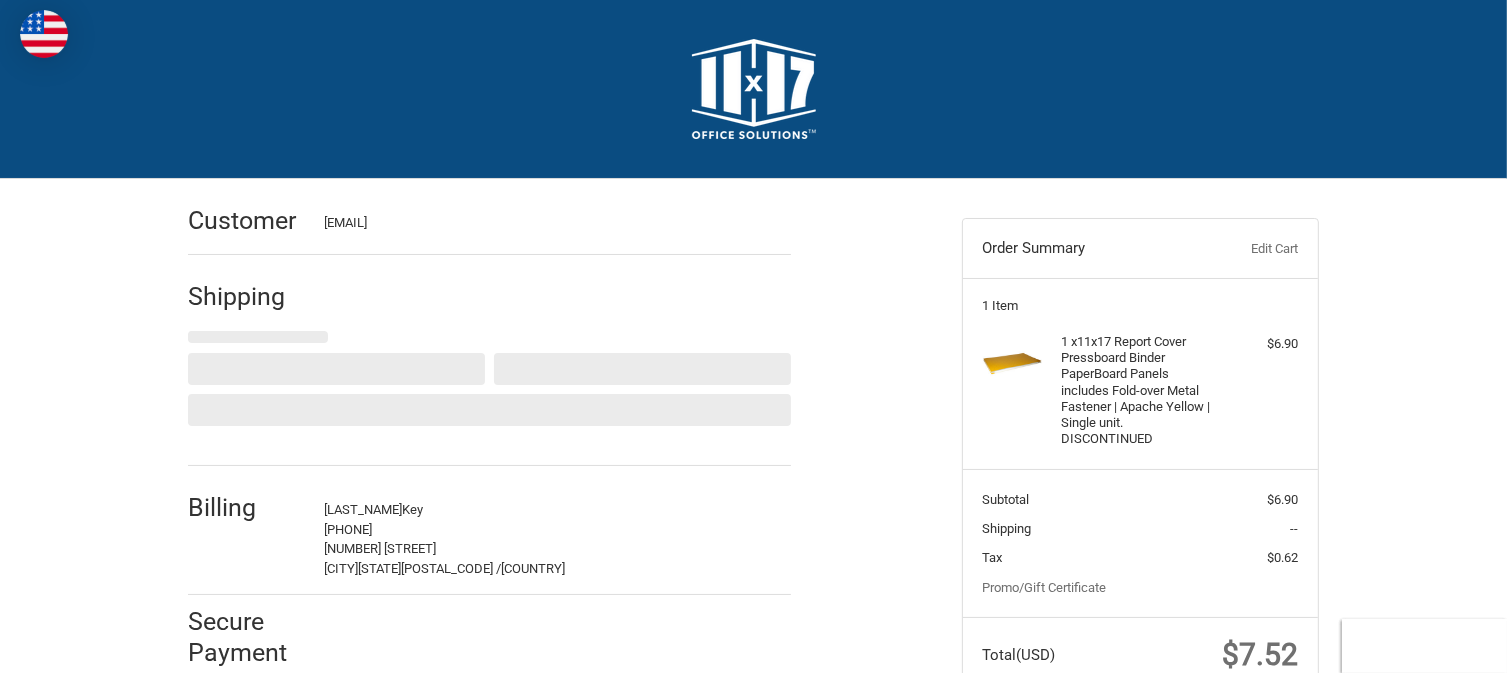 select on "US" 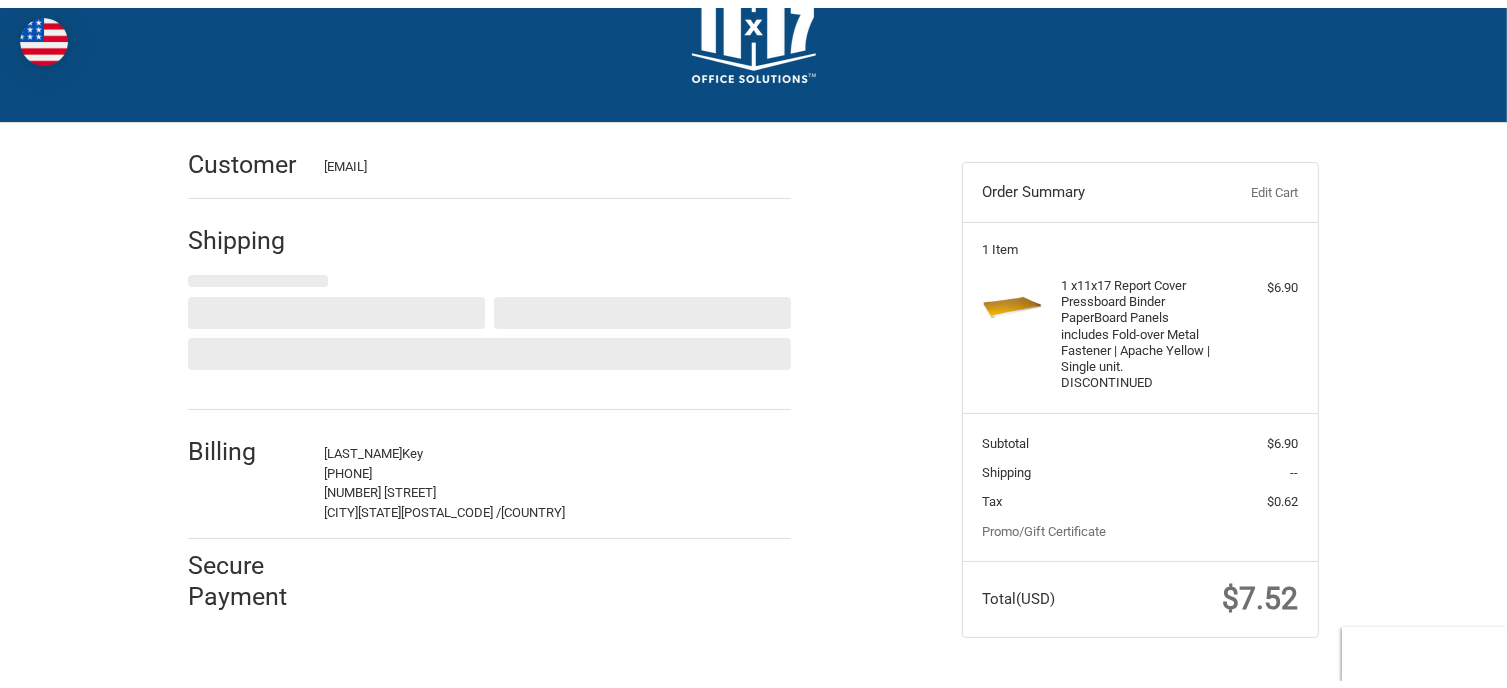 scroll, scrollTop: 78, scrollLeft: 0, axis: vertical 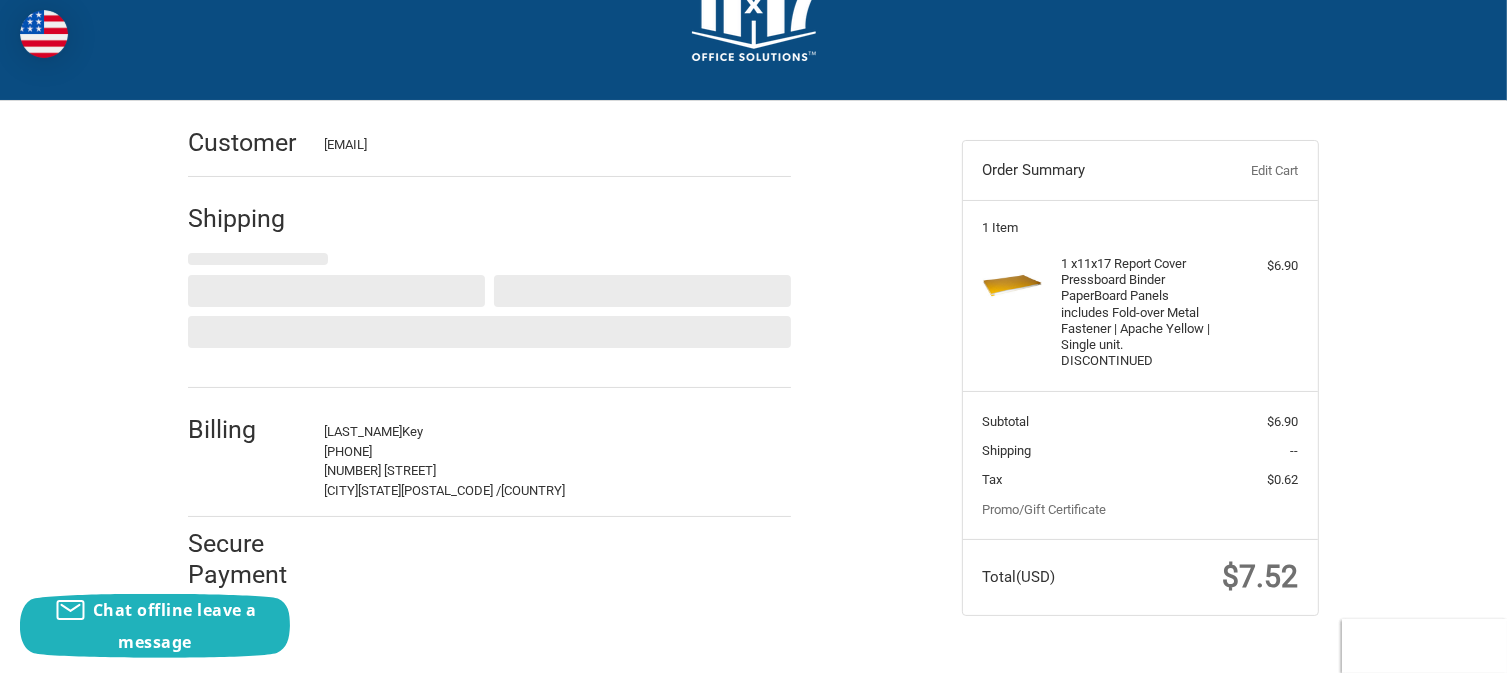 select on "[STATE]" 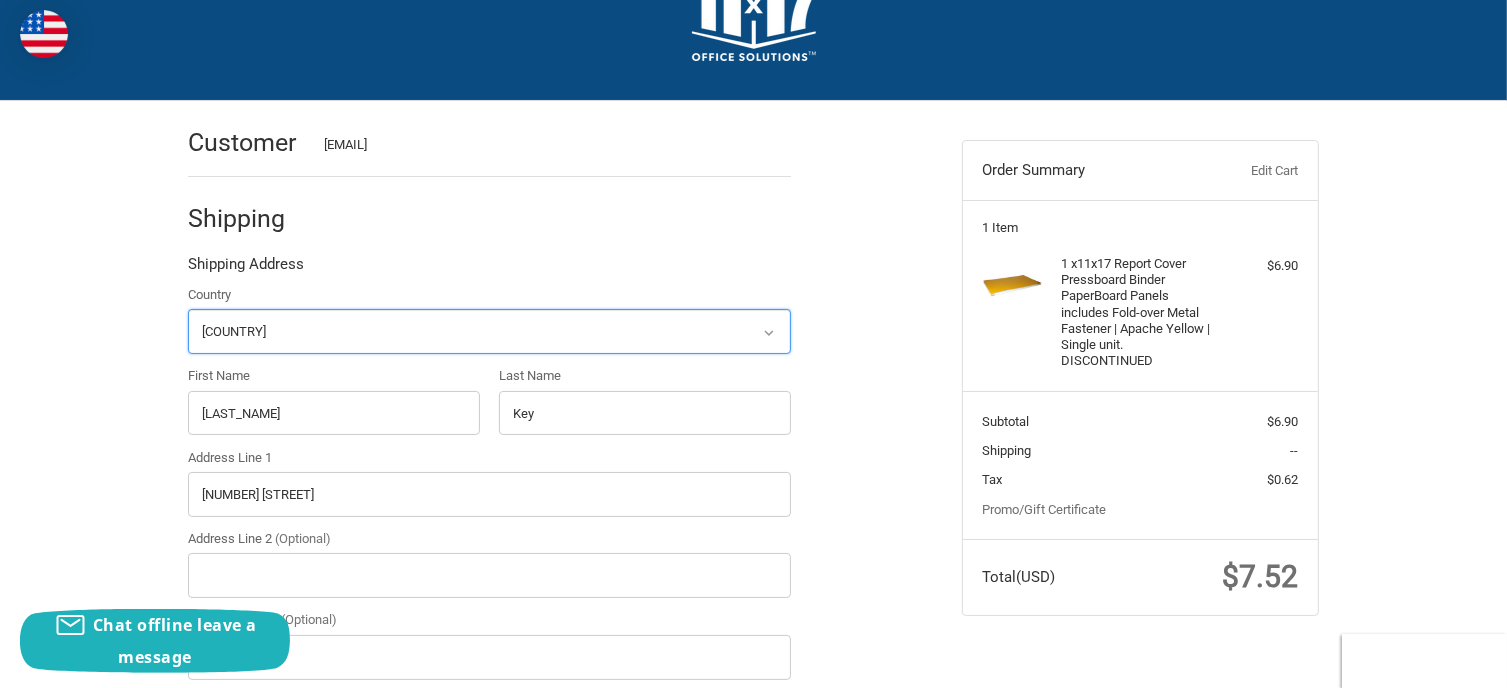 radio on "true" 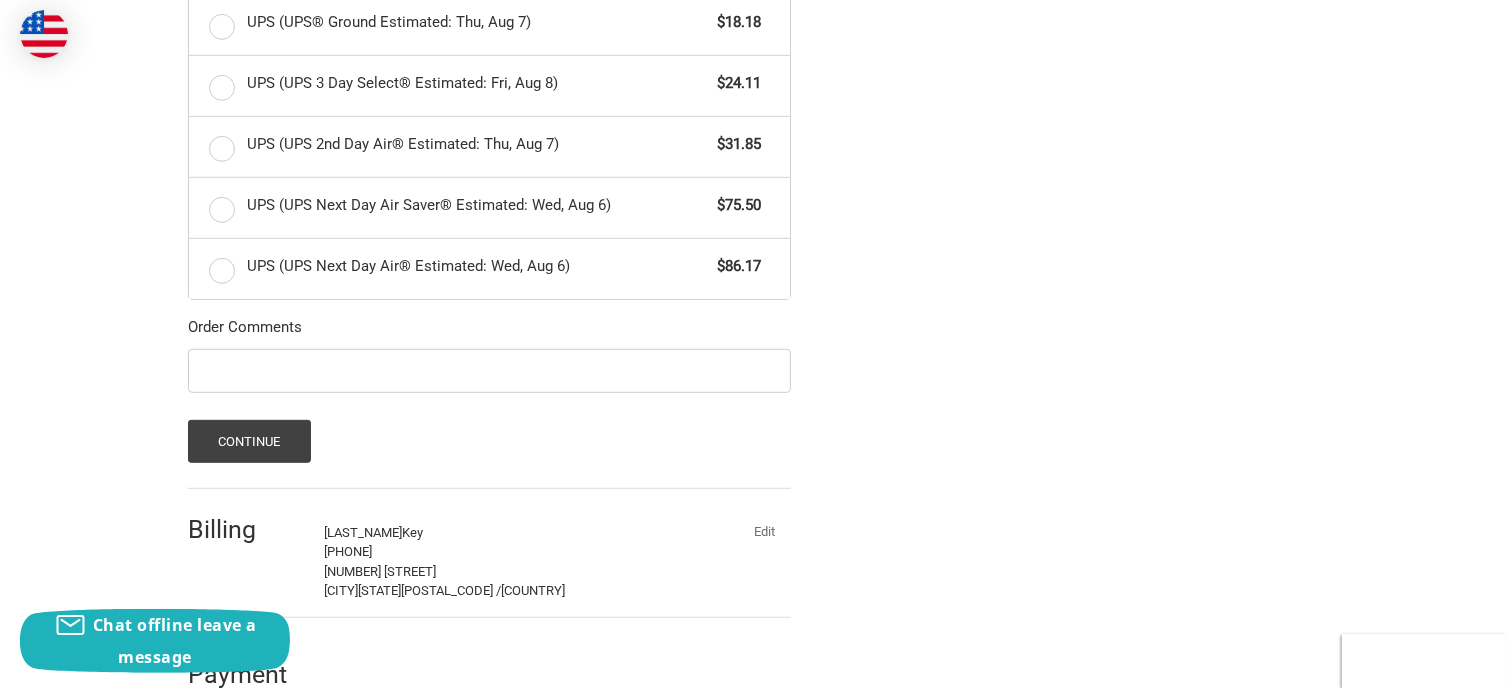 scroll, scrollTop: 1131, scrollLeft: 0, axis: vertical 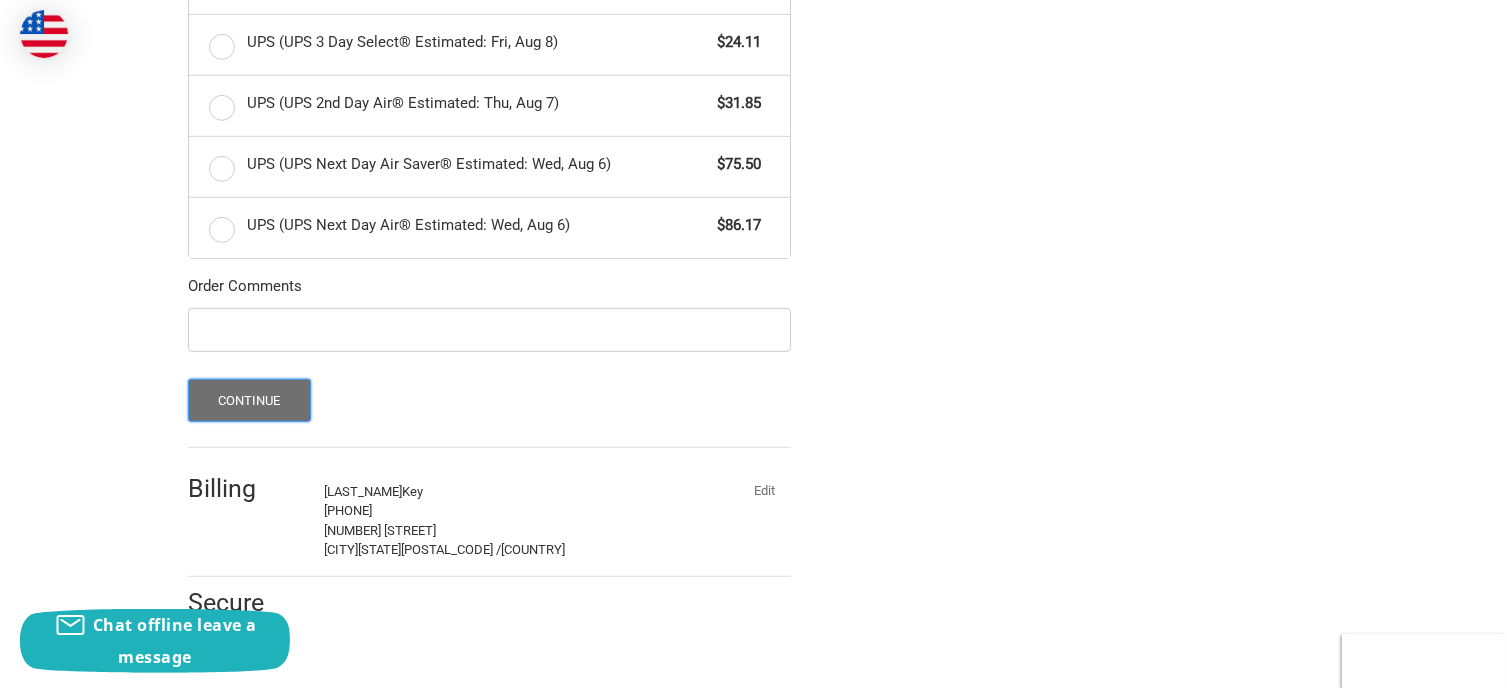 click on "Continue" at bounding box center (249, 400) 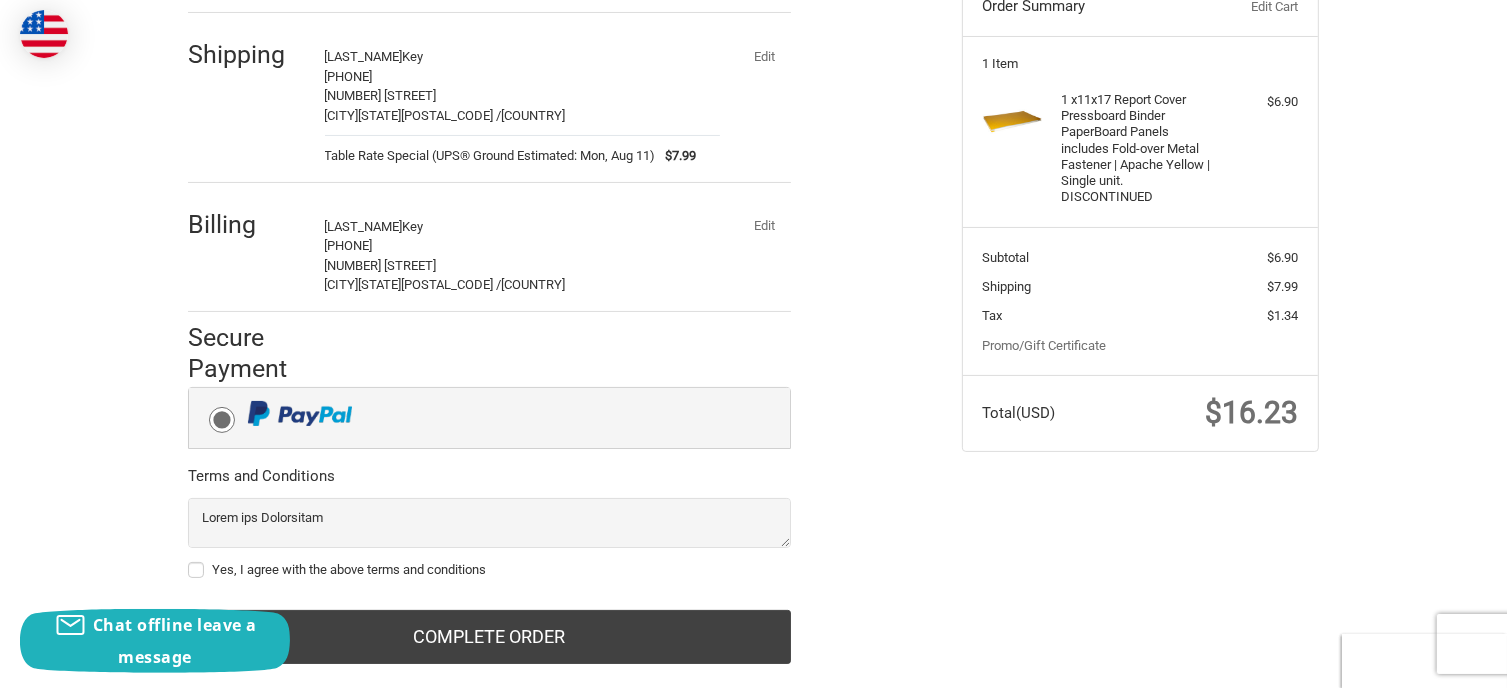 scroll, scrollTop: 279, scrollLeft: 0, axis: vertical 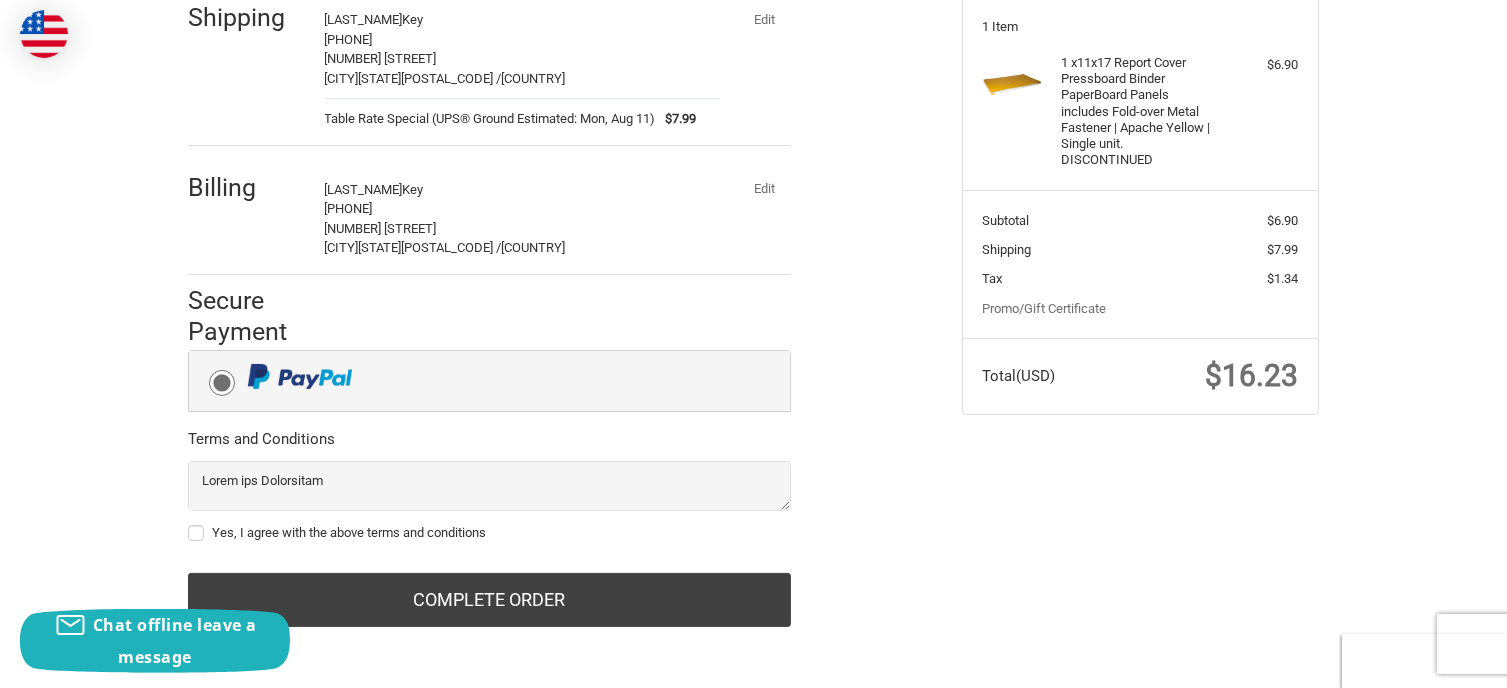 click on "Yes, I agree with the above terms and conditions" at bounding box center [489, 533] 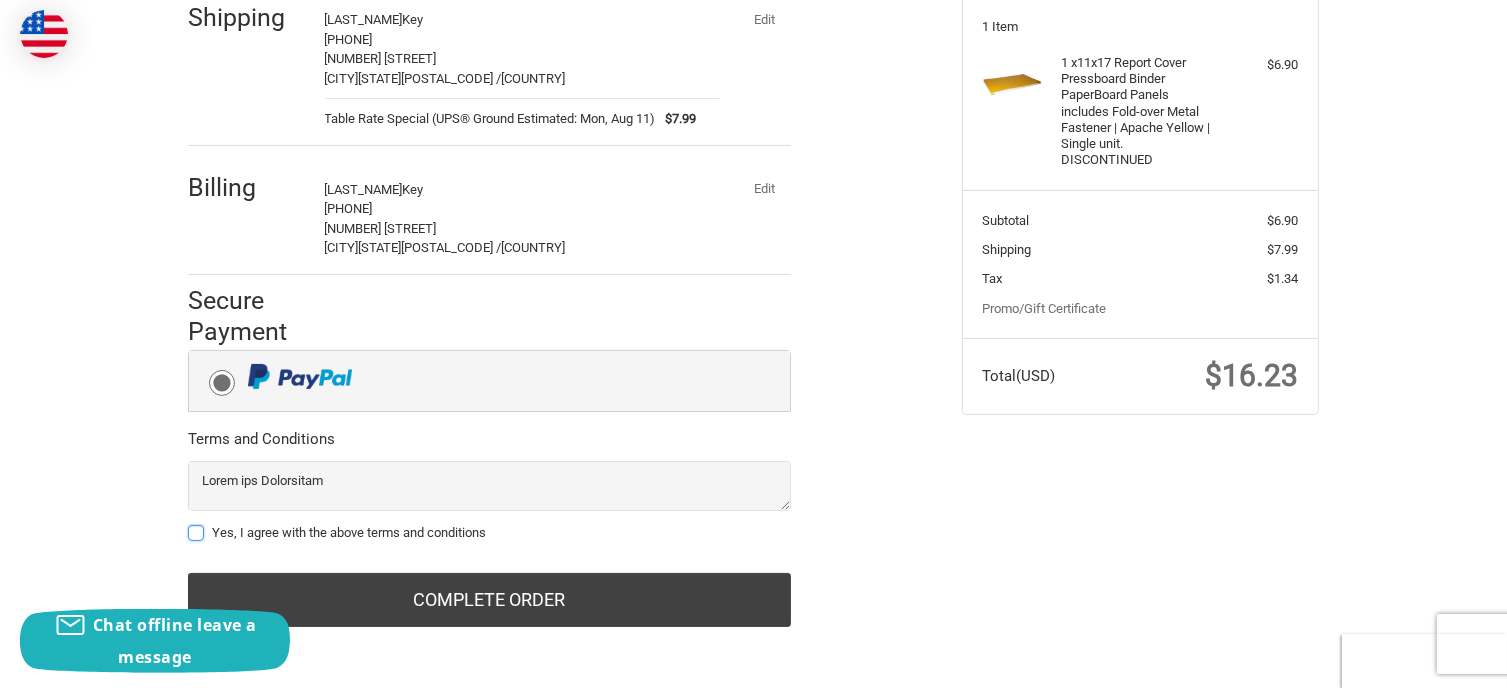 click on "Yes, I agree with the above terms and conditions" at bounding box center (188, 523) 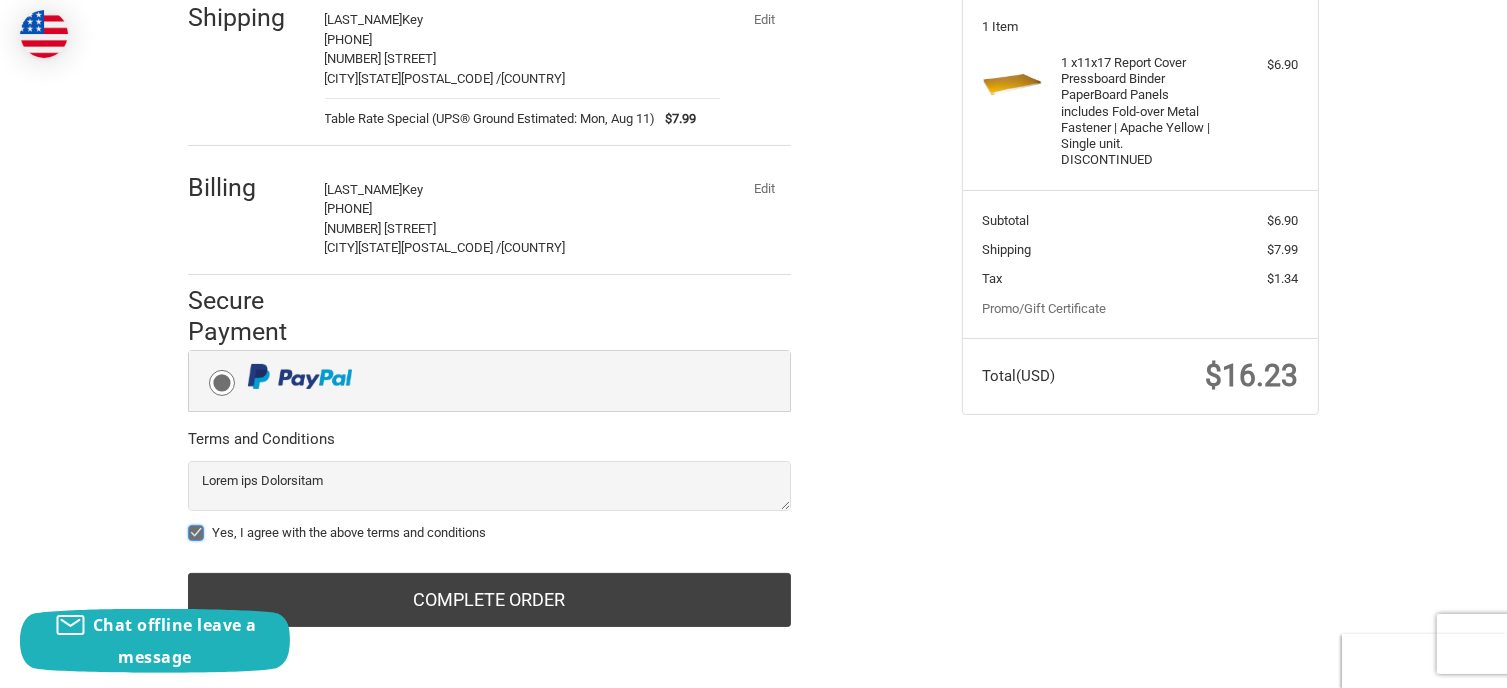 checkbox on "true" 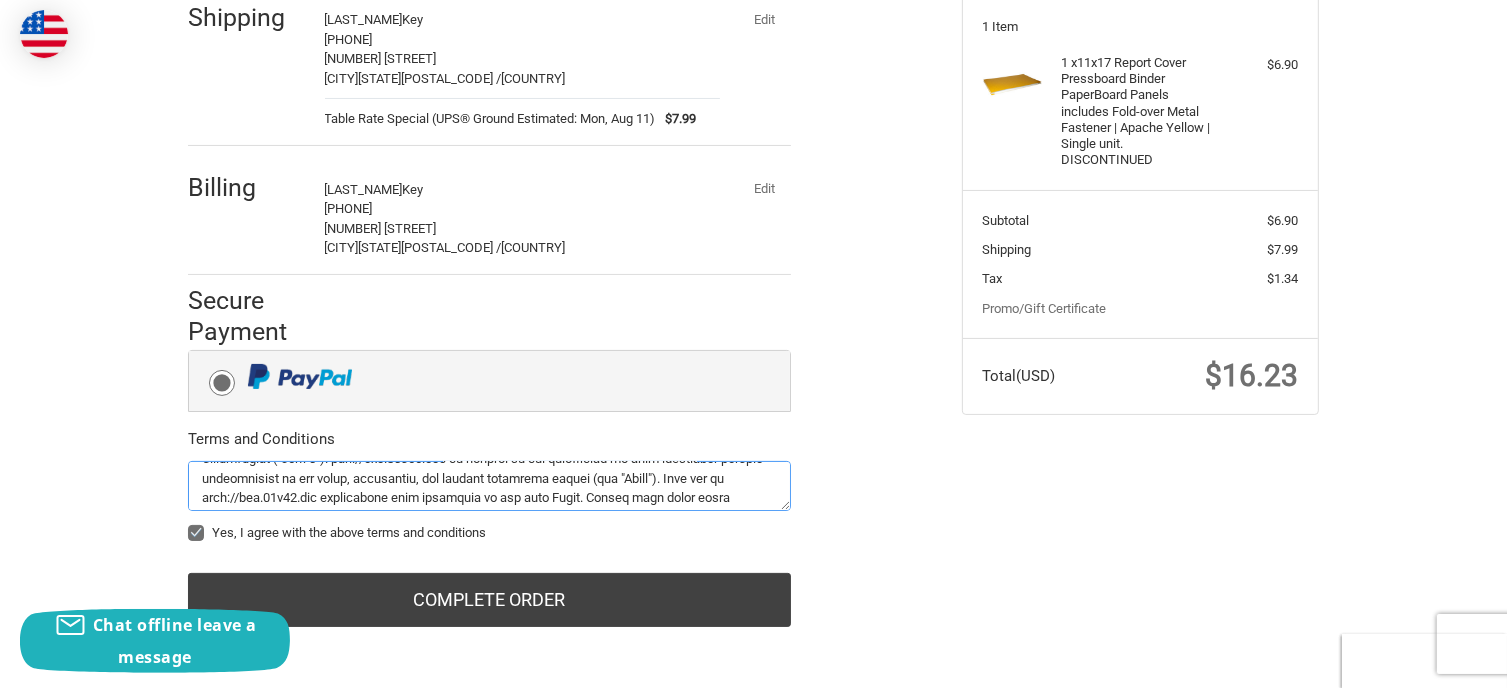 scroll, scrollTop: 0, scrollLeft: 0, axis: both 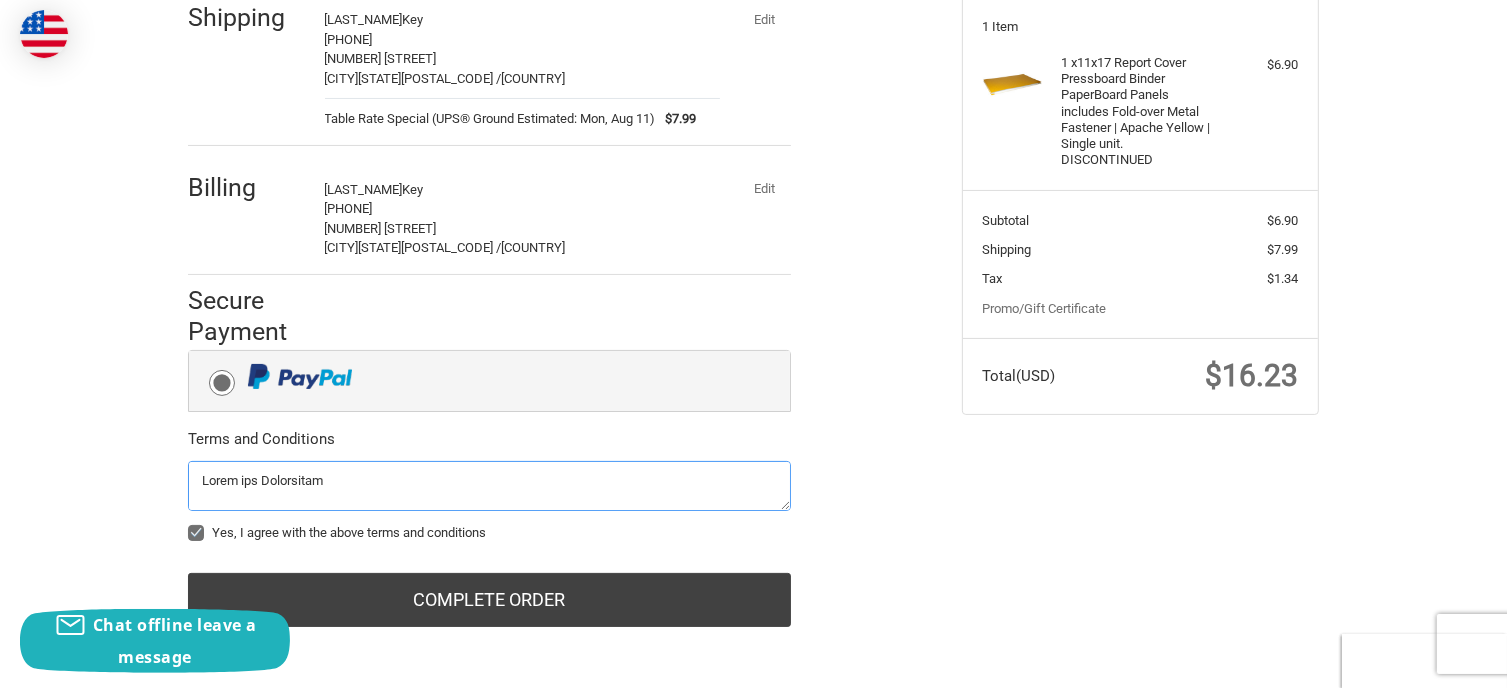 click at bounding box center [489, 486] 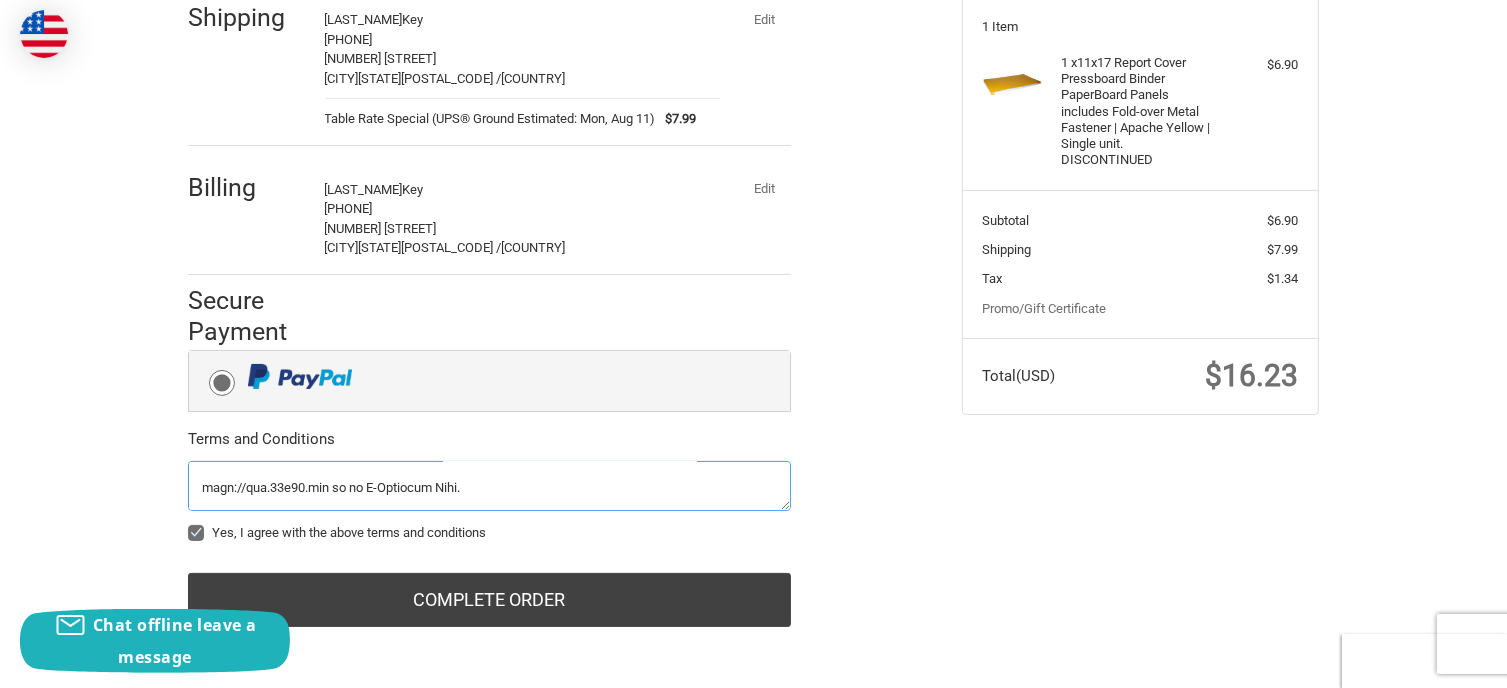scroll, scrollTop: 257, scrollLeft: 0, axis: vertical 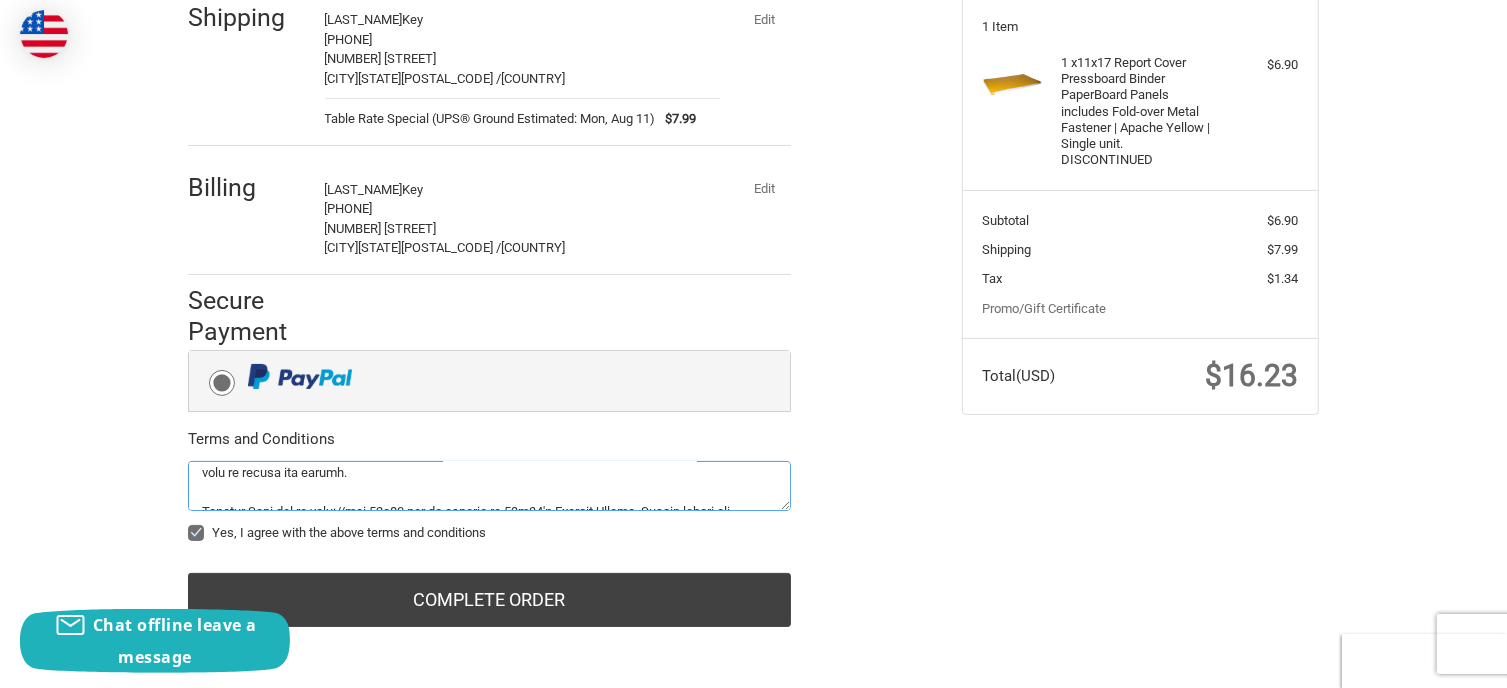 drag, startPoint x: 211, startPoint y: 478, endPoint x: 400, endPoint y: 500, distance: 190.27611 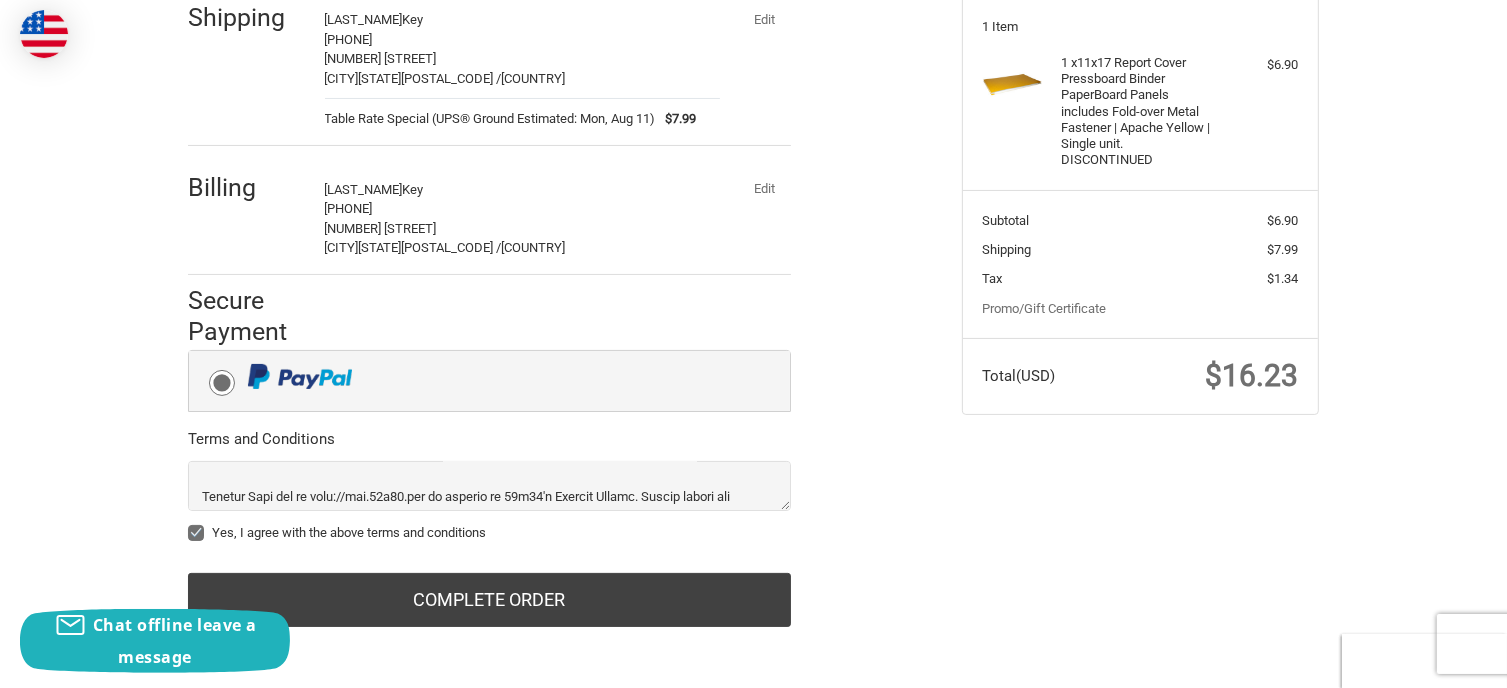 click on "Customer [EMAIL] Shipping [FIRST] [LAST] [PHONE] [NUMBER] [STREET], [CITY], [STATE], [ZIP] / [COUNTRY] Table Rate Special (UPS® Ground Estimated: Mon, Aug 11) $7.99 Edit Billing [FIRST] [LAST] [PHONE] [NUMBER] [STREET] [CITY], [STATE], [ZIP] / [COUNTRY] Edit Secure Payment Payment Methods PayPal Redeemable Payments Promo/Gift Certificate Terms and Conditions Yes, I agree with the above terms and conditions Complete order Order Summary Edit Cart 1 Item 1 x 11x17 Report Cover Pressboard Binder PaperBoard Panels includes Fold-over Metal Fastener | Apache Yellow | Single unit. DISCONTINUED $6.90 Subtotal $6.90 Shipping $7.99 Tax $1.34 Promo/Gift Certificate Total (USD) $16.23" at bounding box center (753, 285) 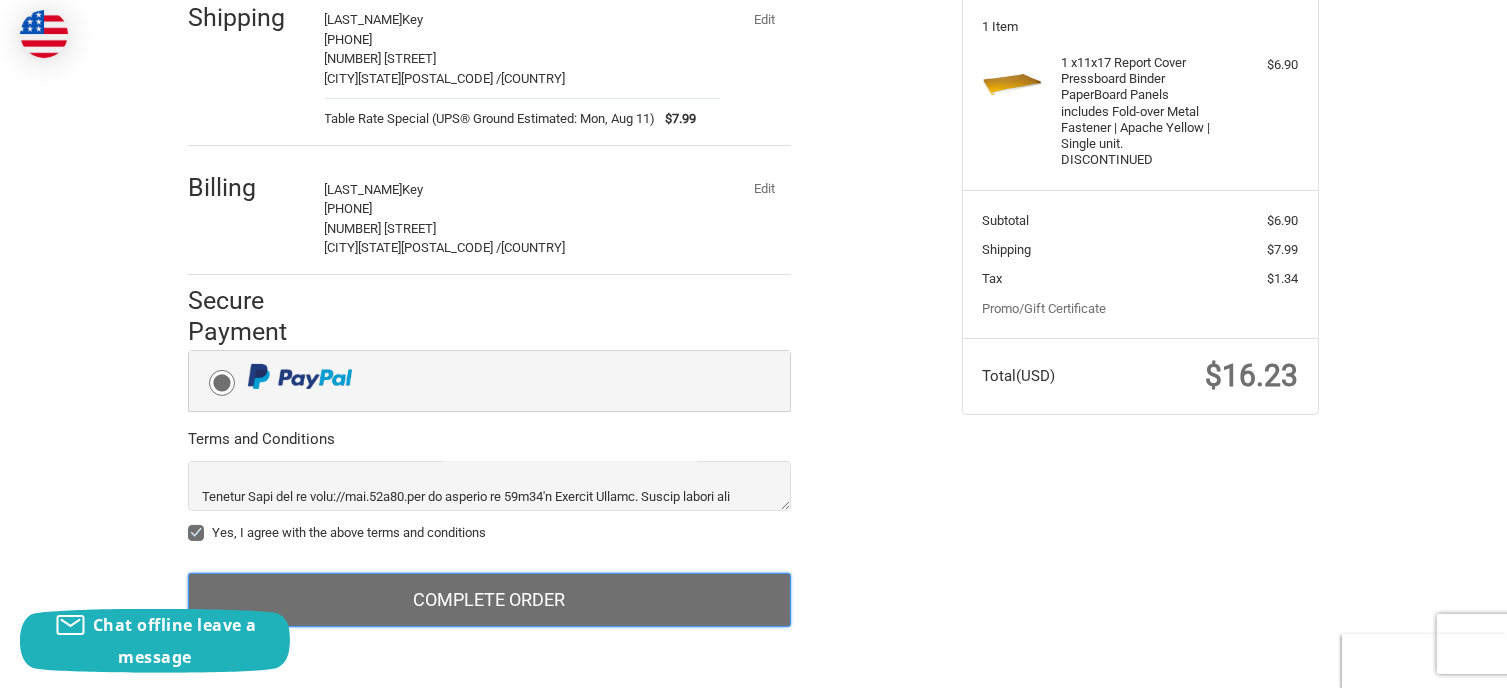 click on "Complete order" at bounding box center (489, 600) 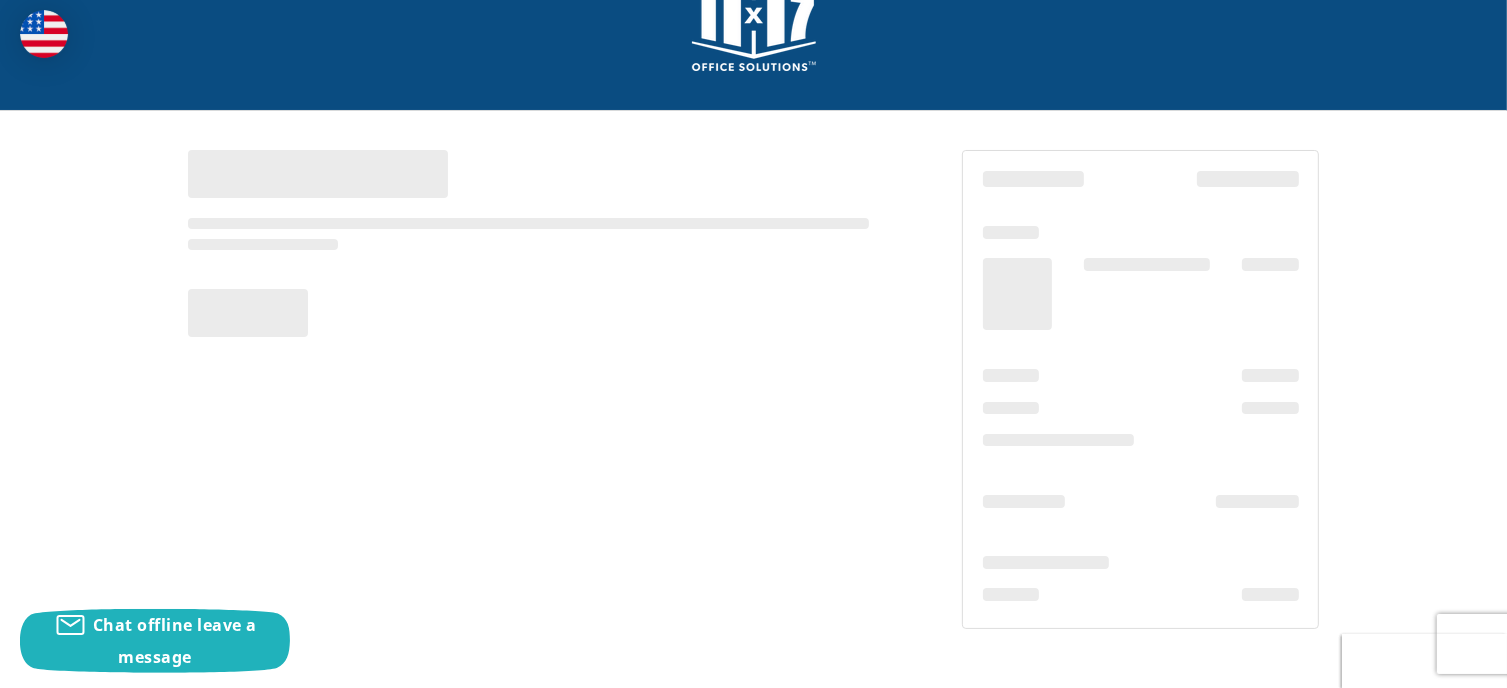 scroll, scrollTop: 63, scrollLeft: 0, axis: vertical 